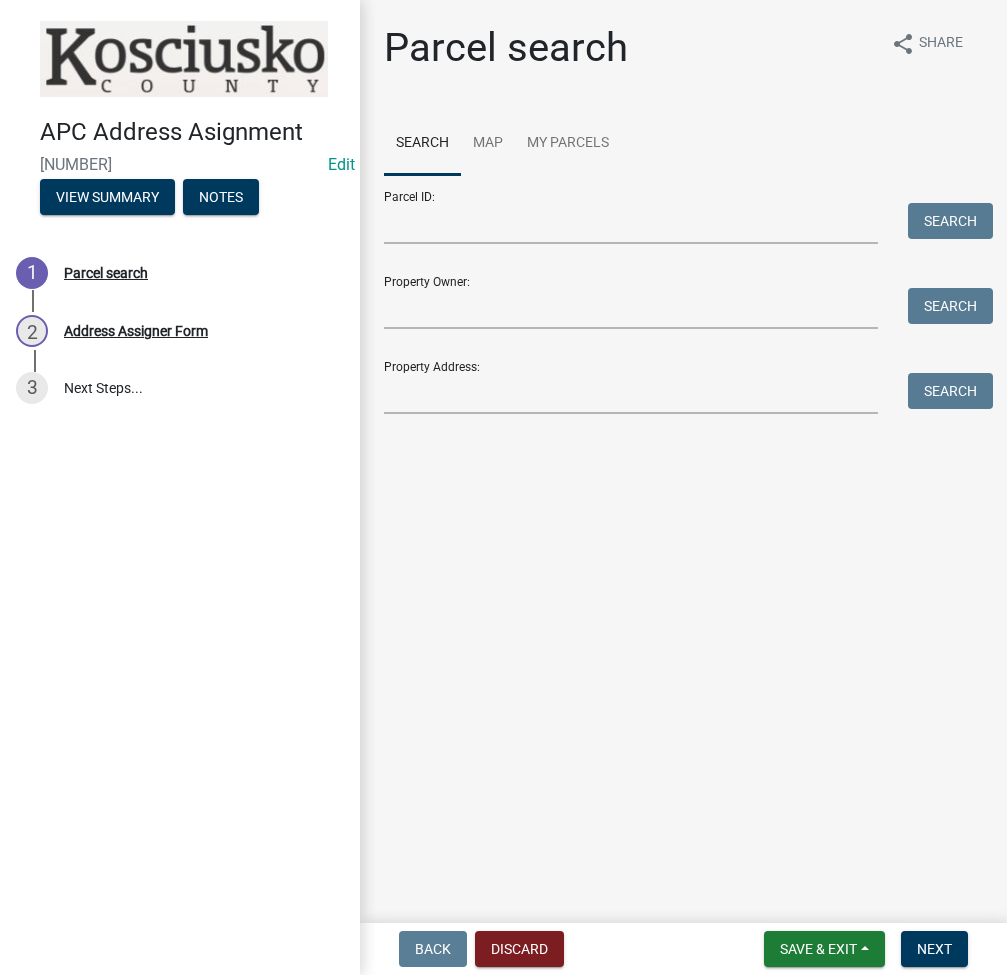 scroll, scrollTop: 0, scrollLeft: 0, axis: both 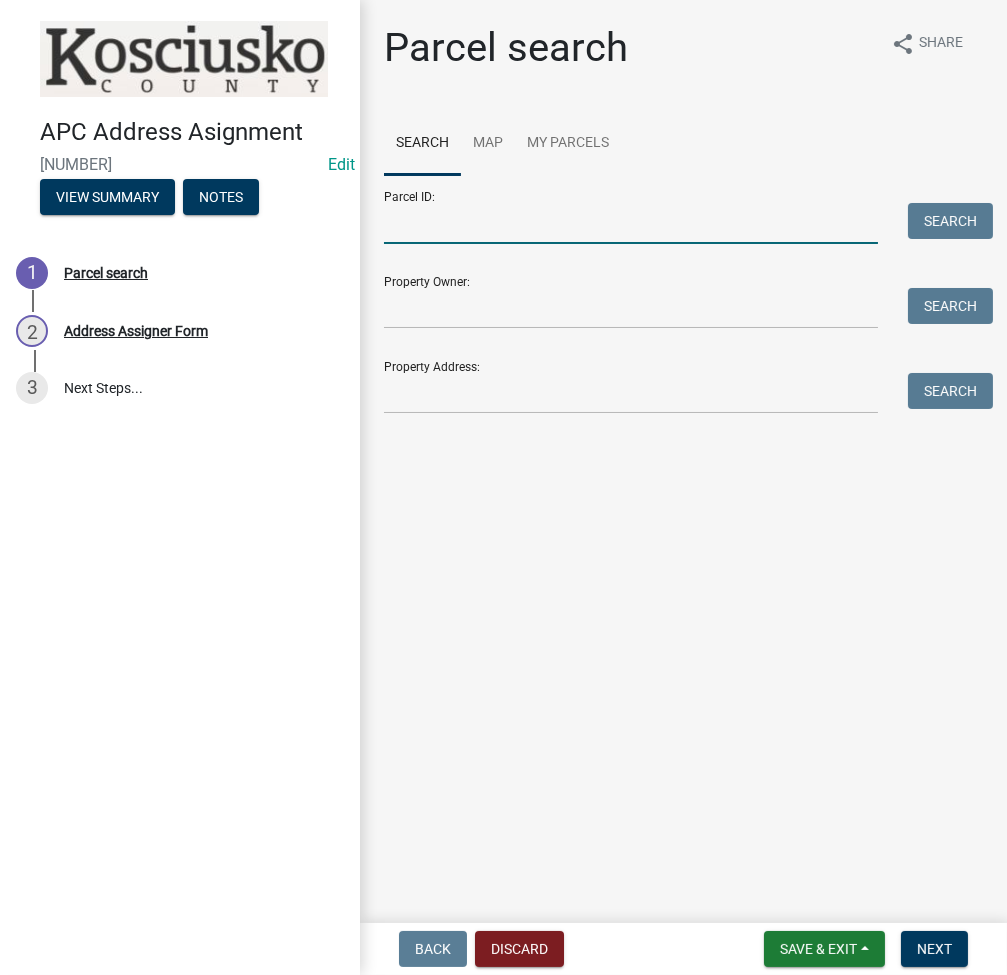 drag, startPoint x: 0, startPoint y: 0, endPoint x: 489, endPoint y: 238, distance: 543.84283 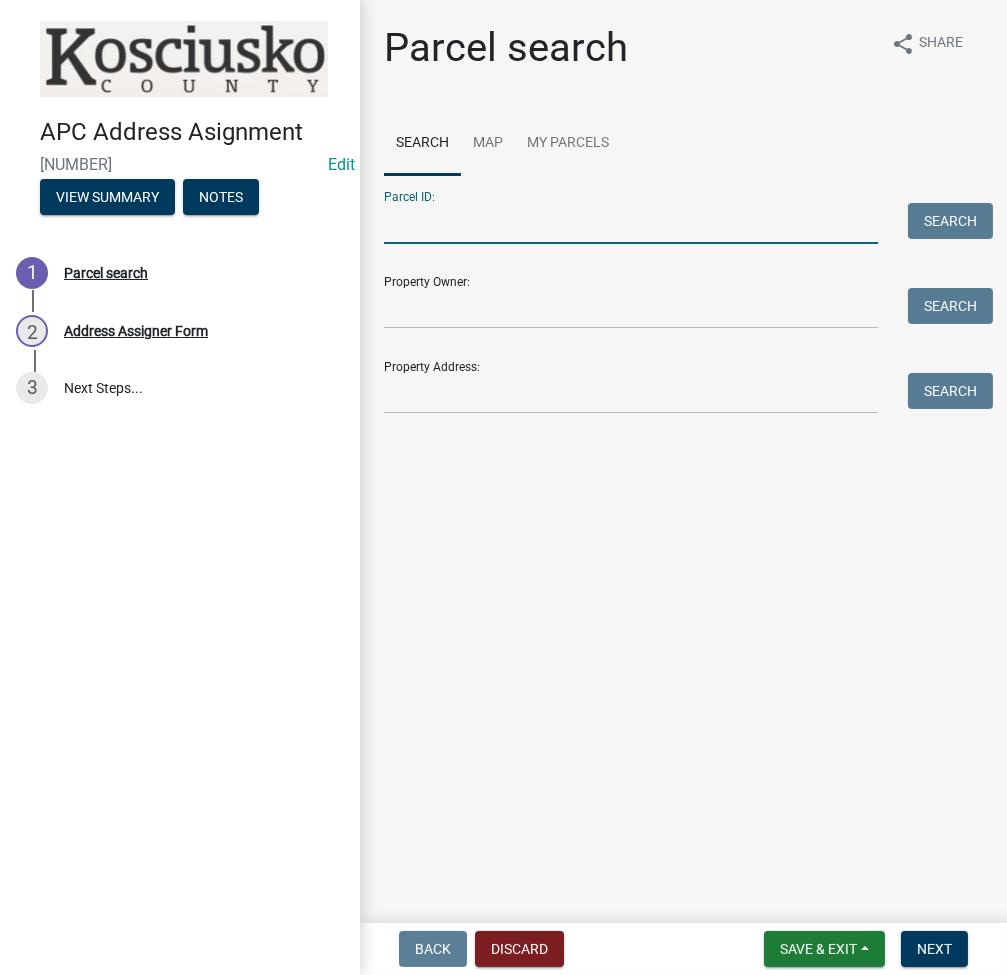 paste on "[NUMBER]" 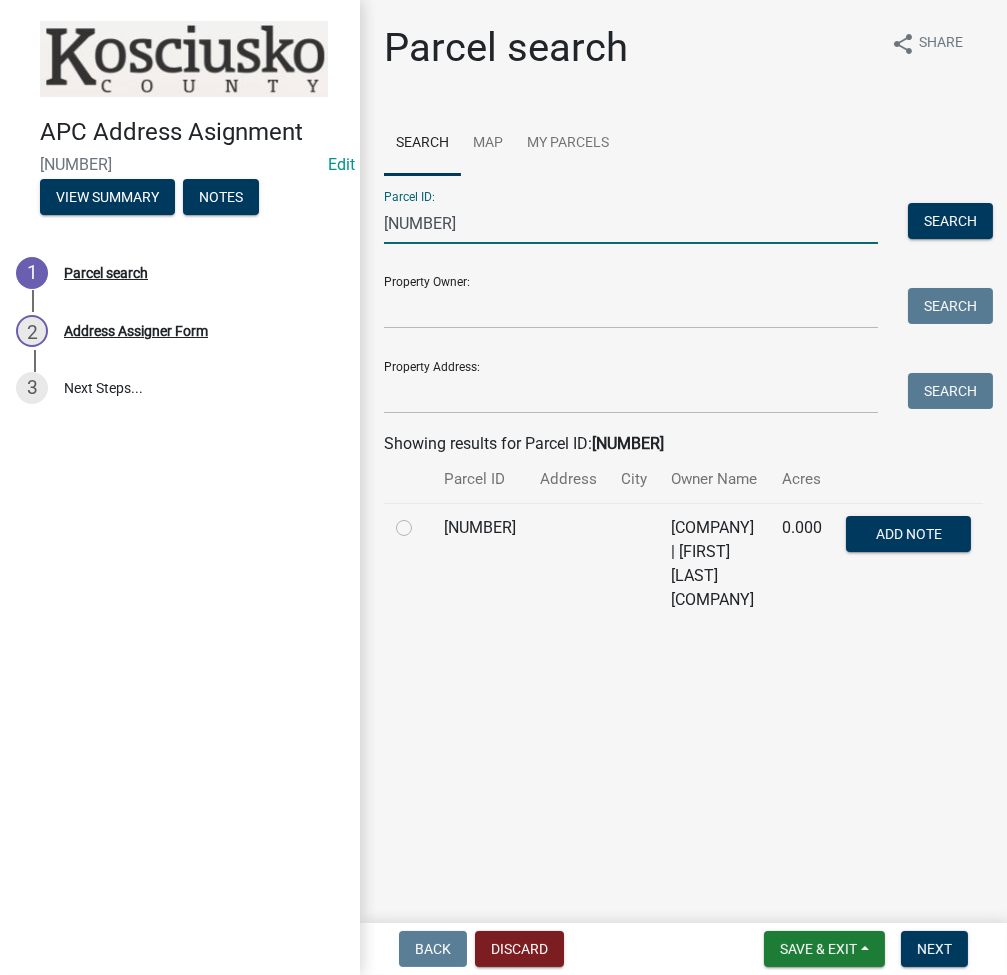 type on "[NUMBER]" 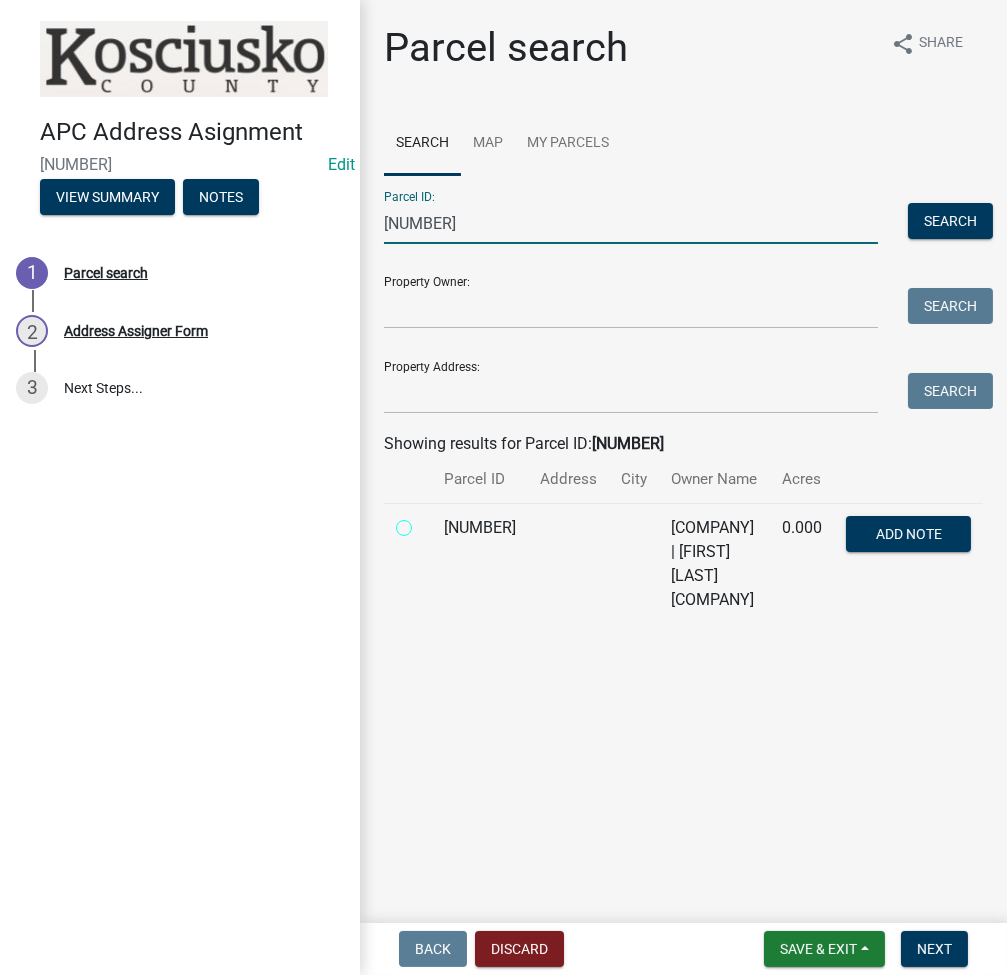 radio on "true" 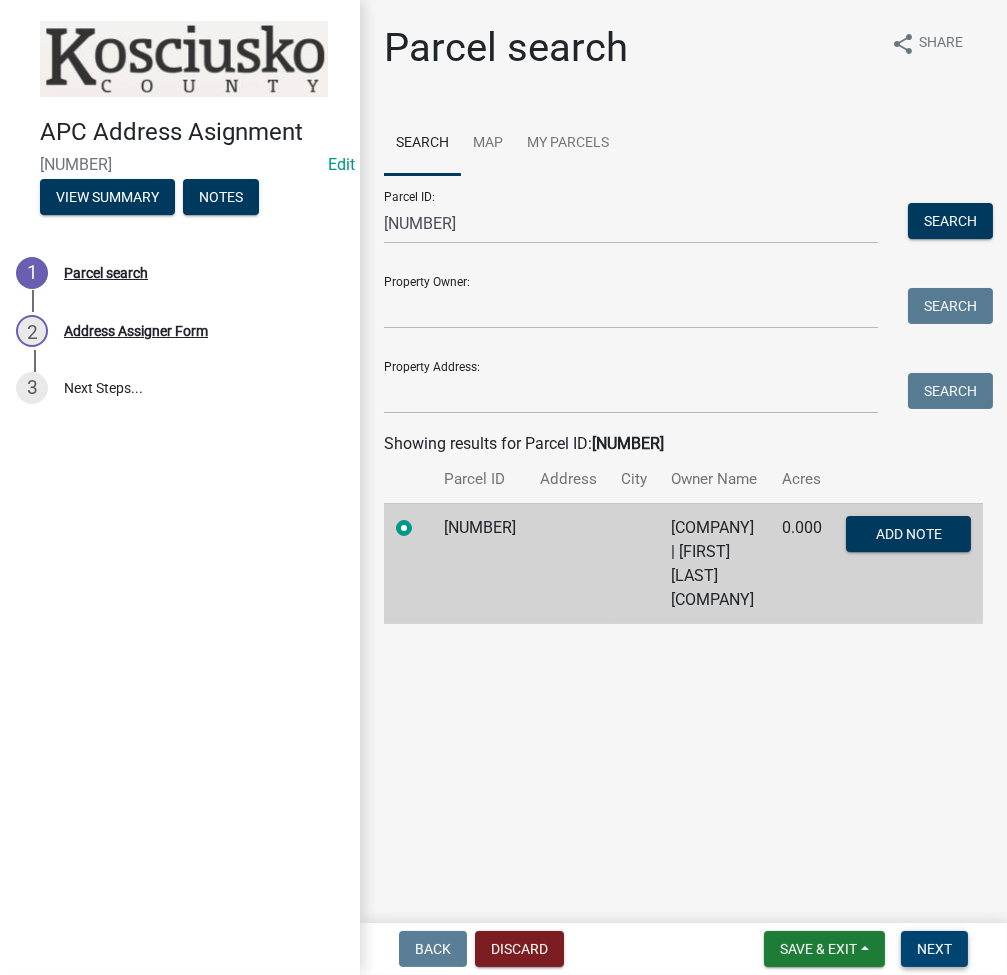 click on "Next" at bounding box center [934, 949] 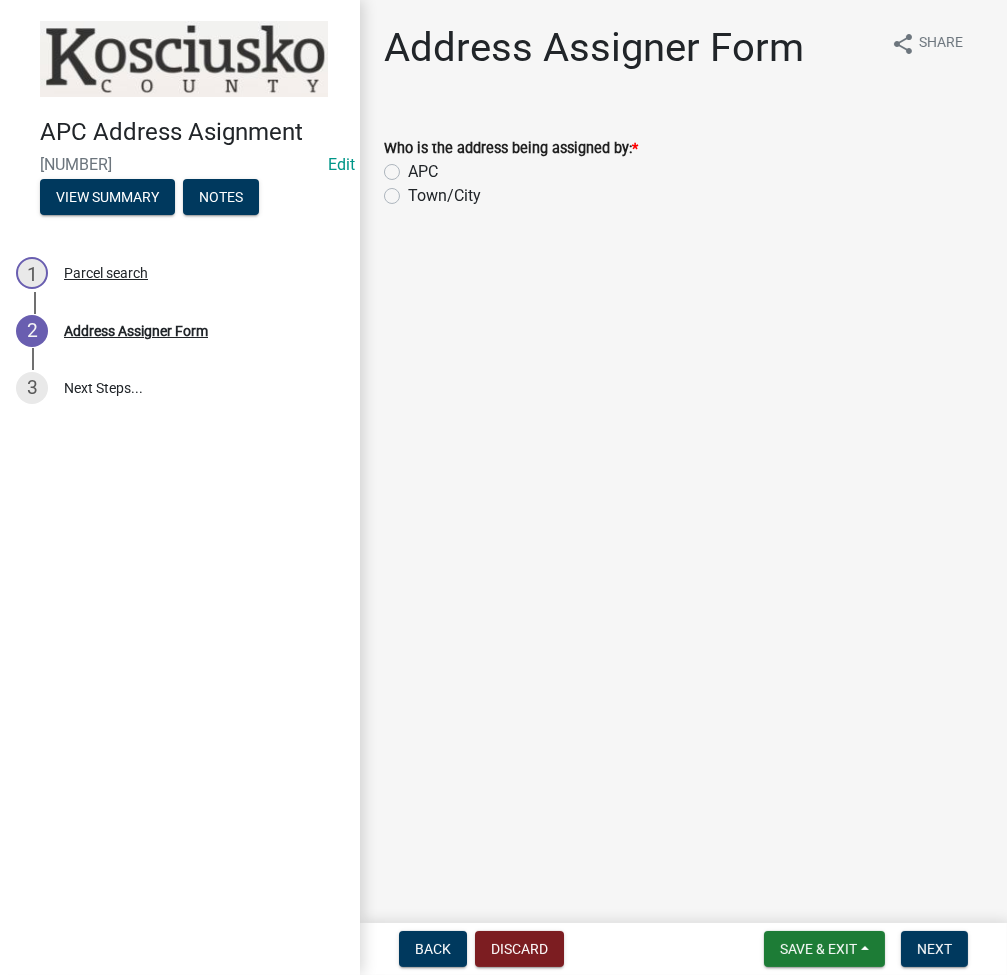 click on "APC" 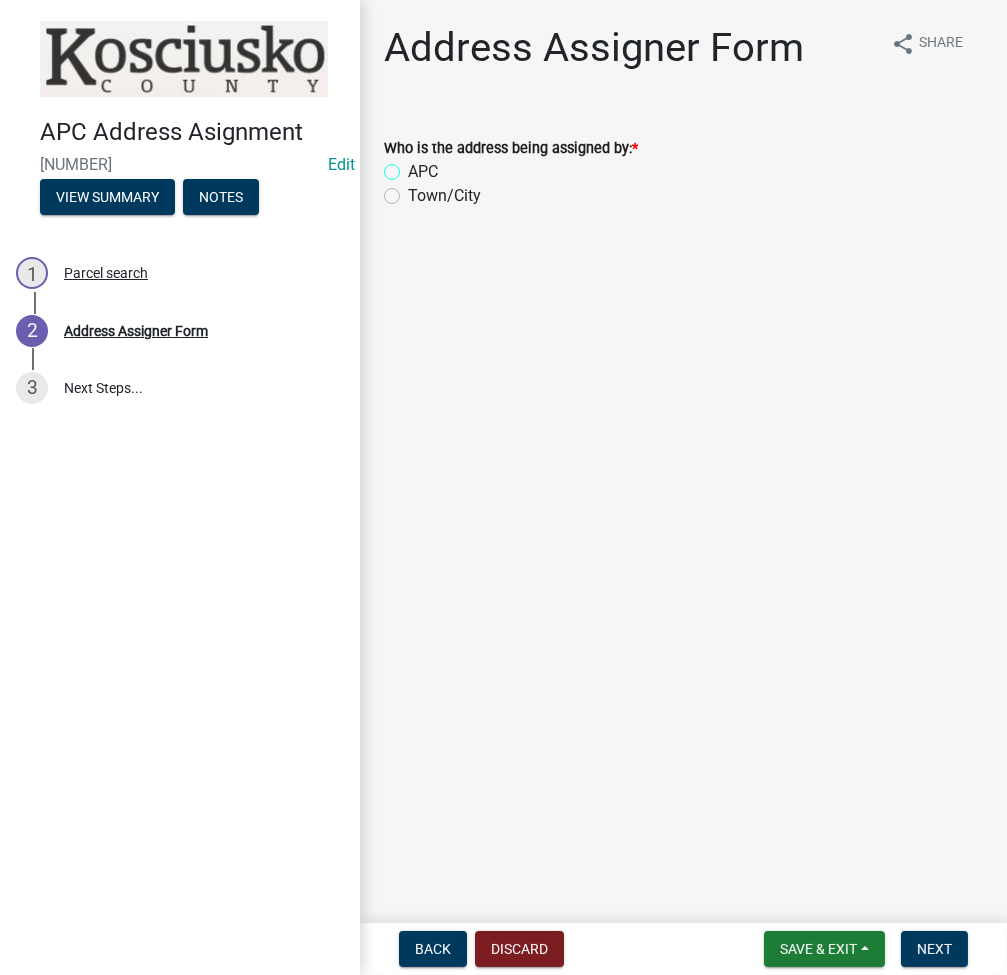 click on "APC" at bounding box center [414, 166] 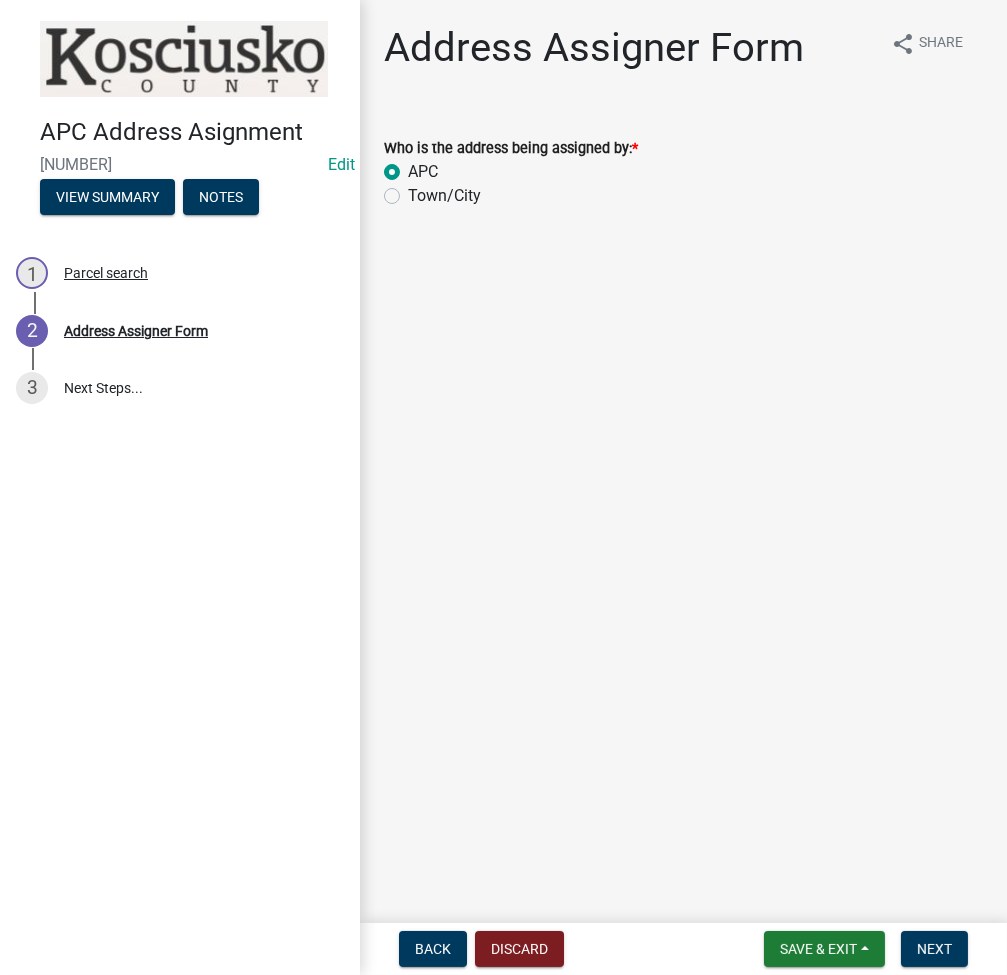 radio on "true" 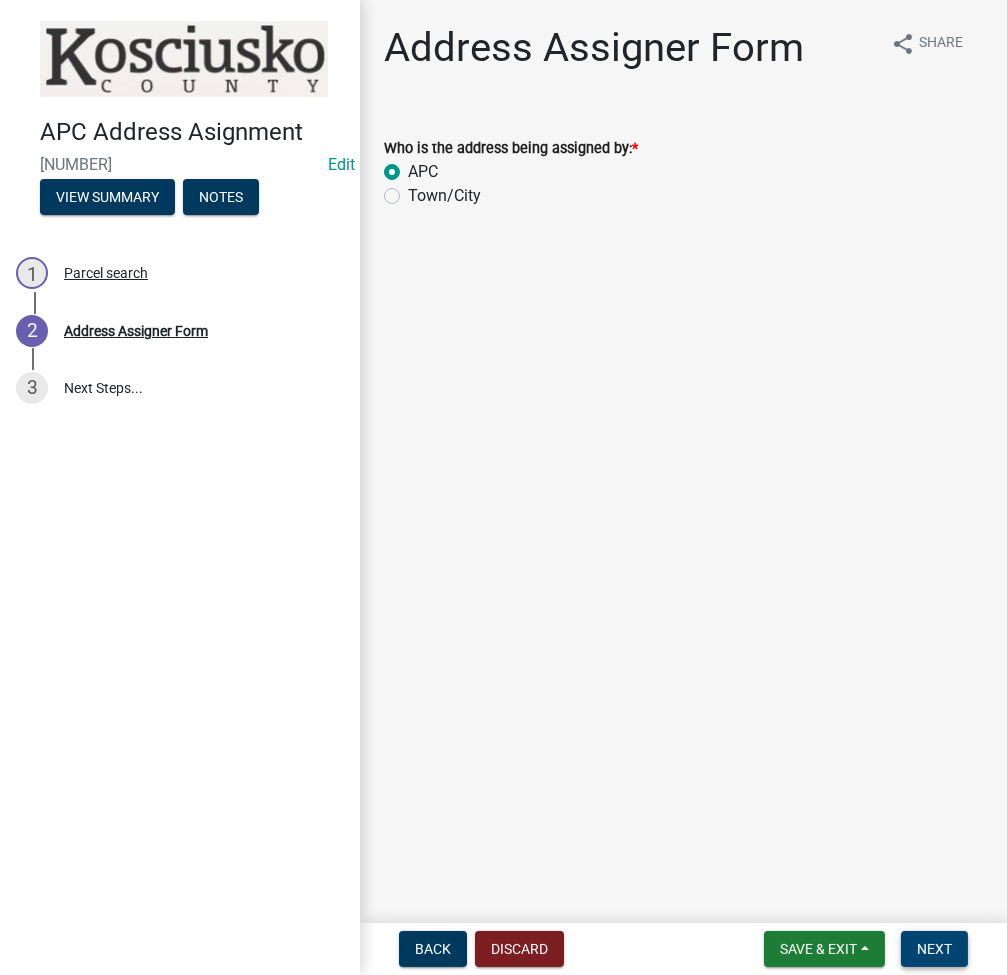 click on "Next" at bounding box center (934, 949) 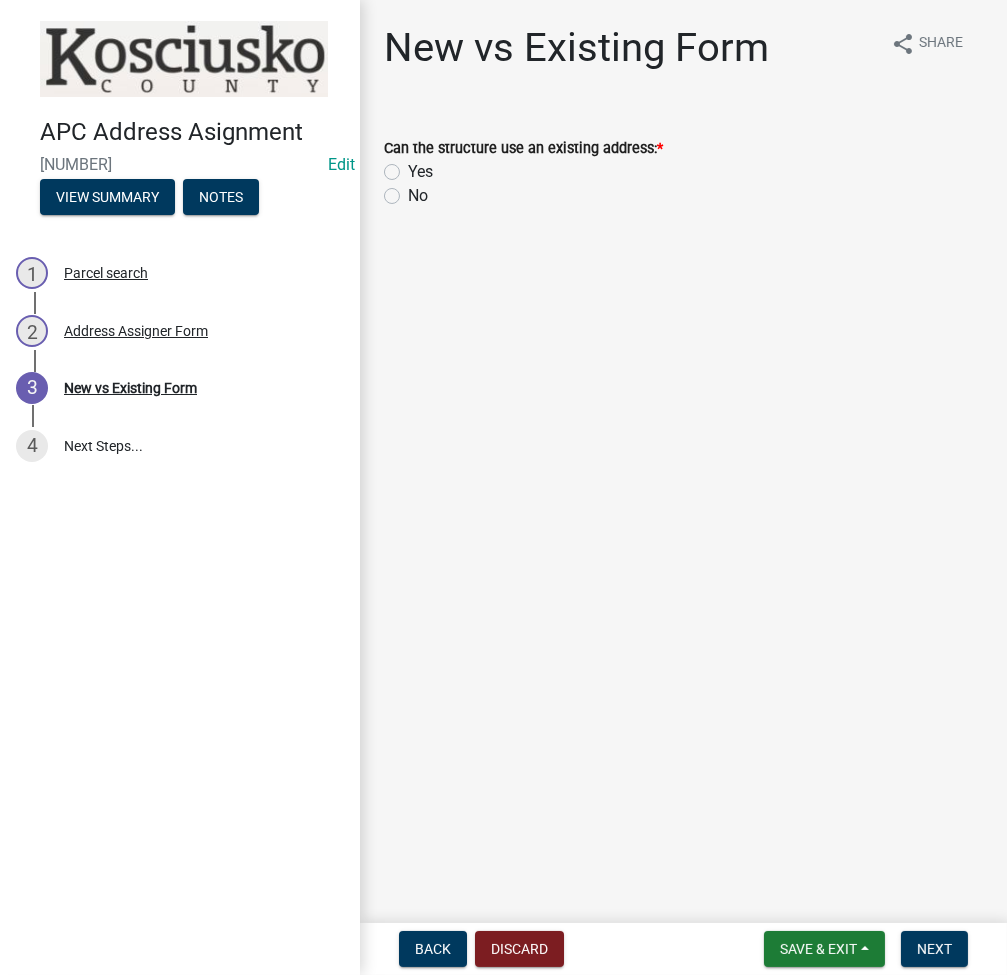 click on "No" 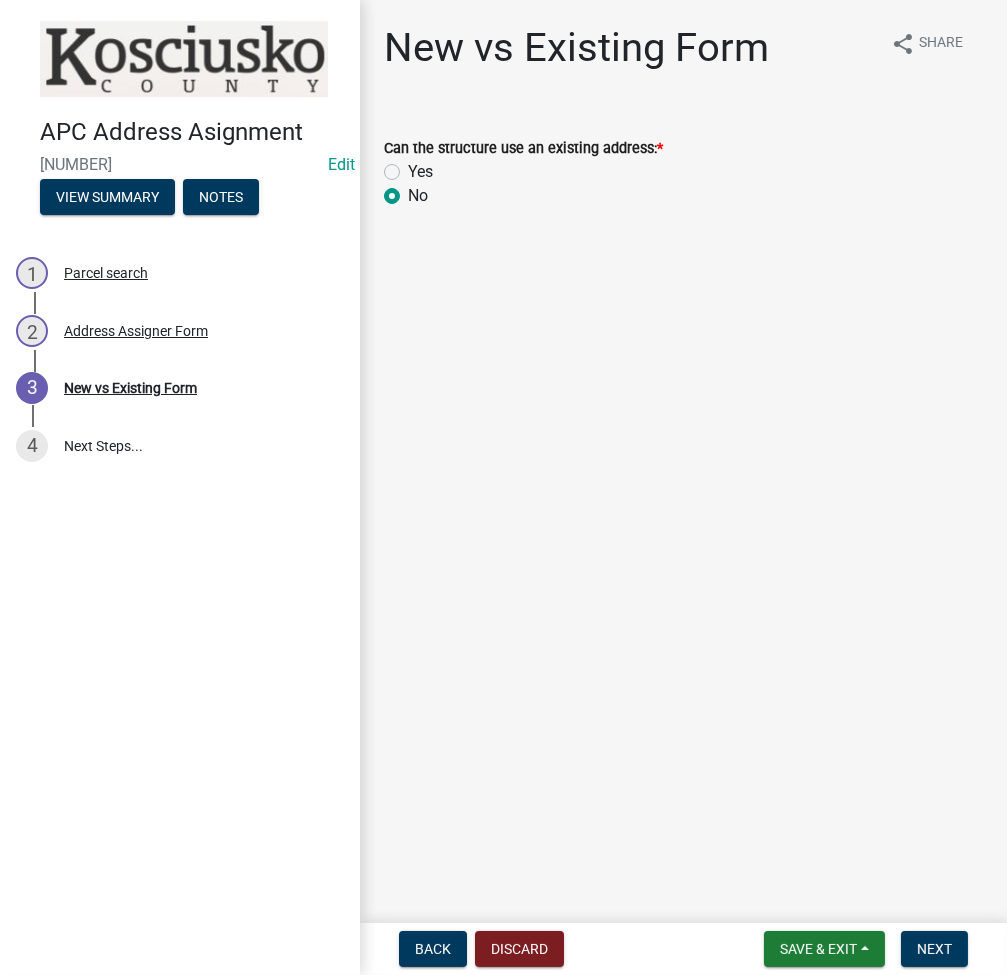 radio on "true" 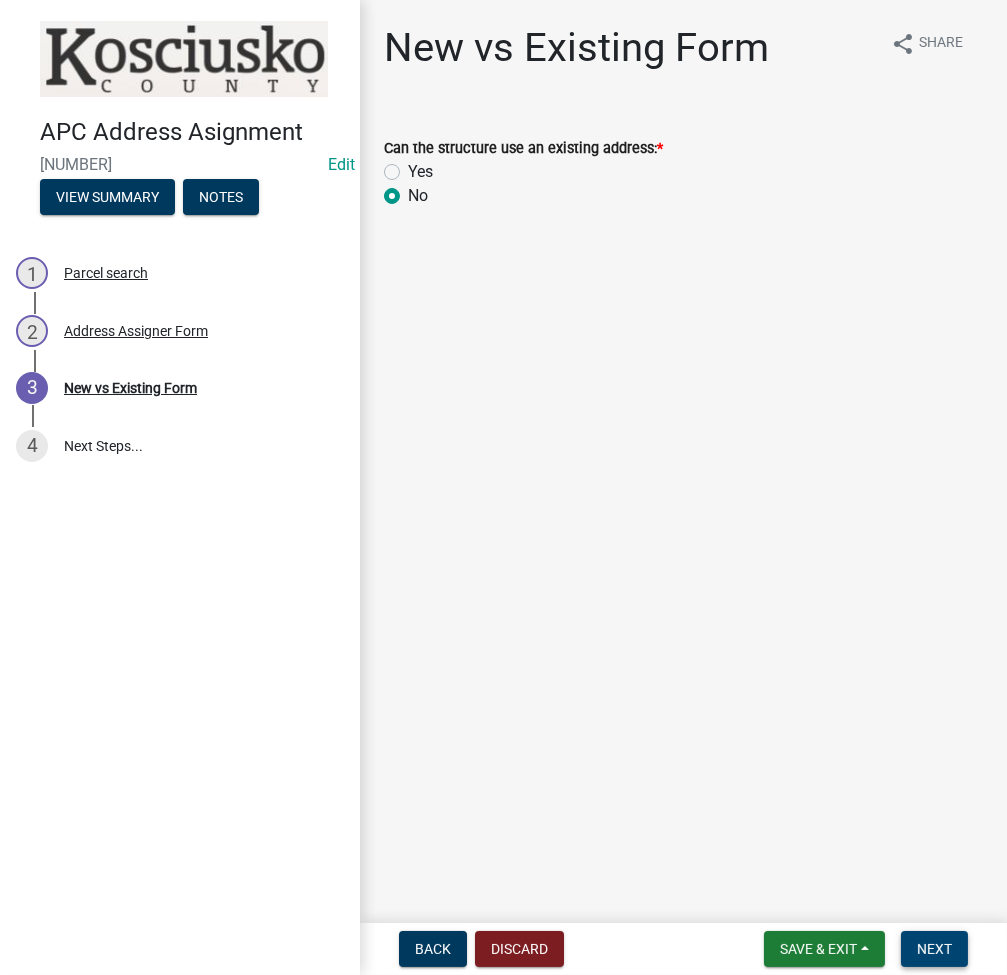 click on "Next" at bounding box center (934, 949) 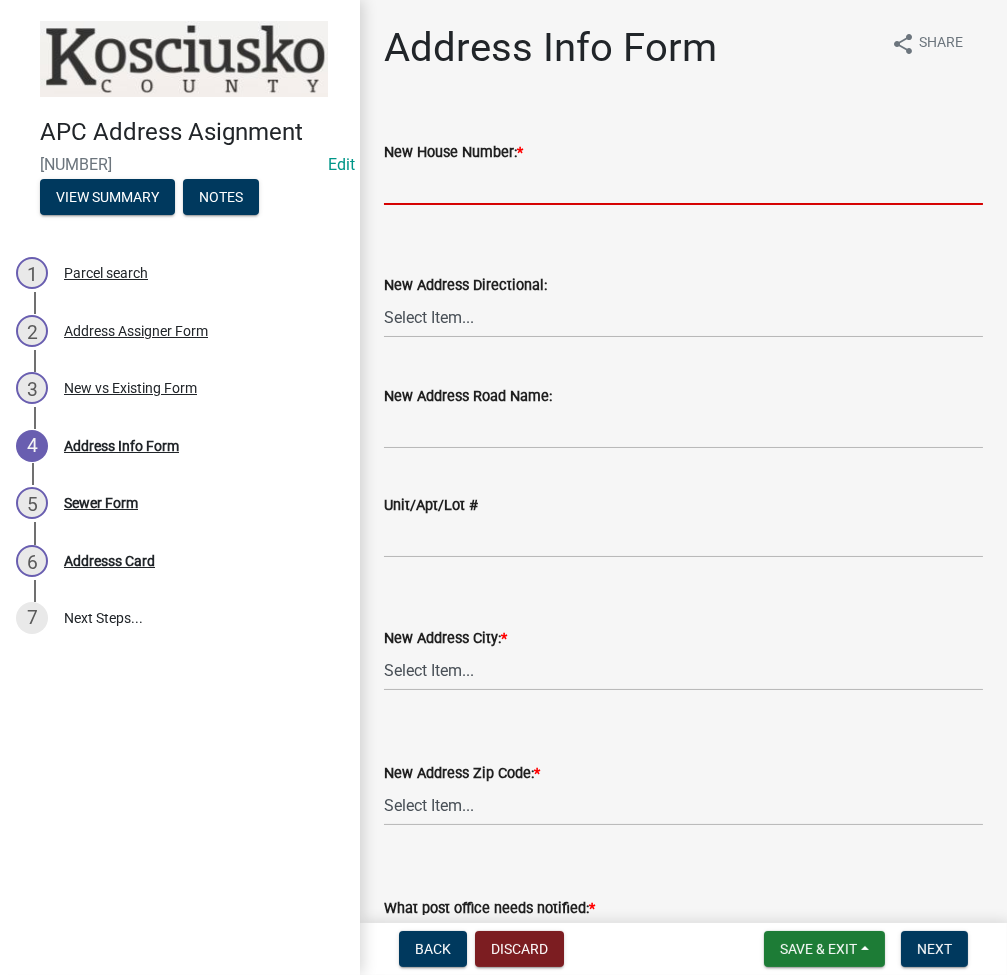 click on "New House Number:  *" at bounding box center (683, 184) 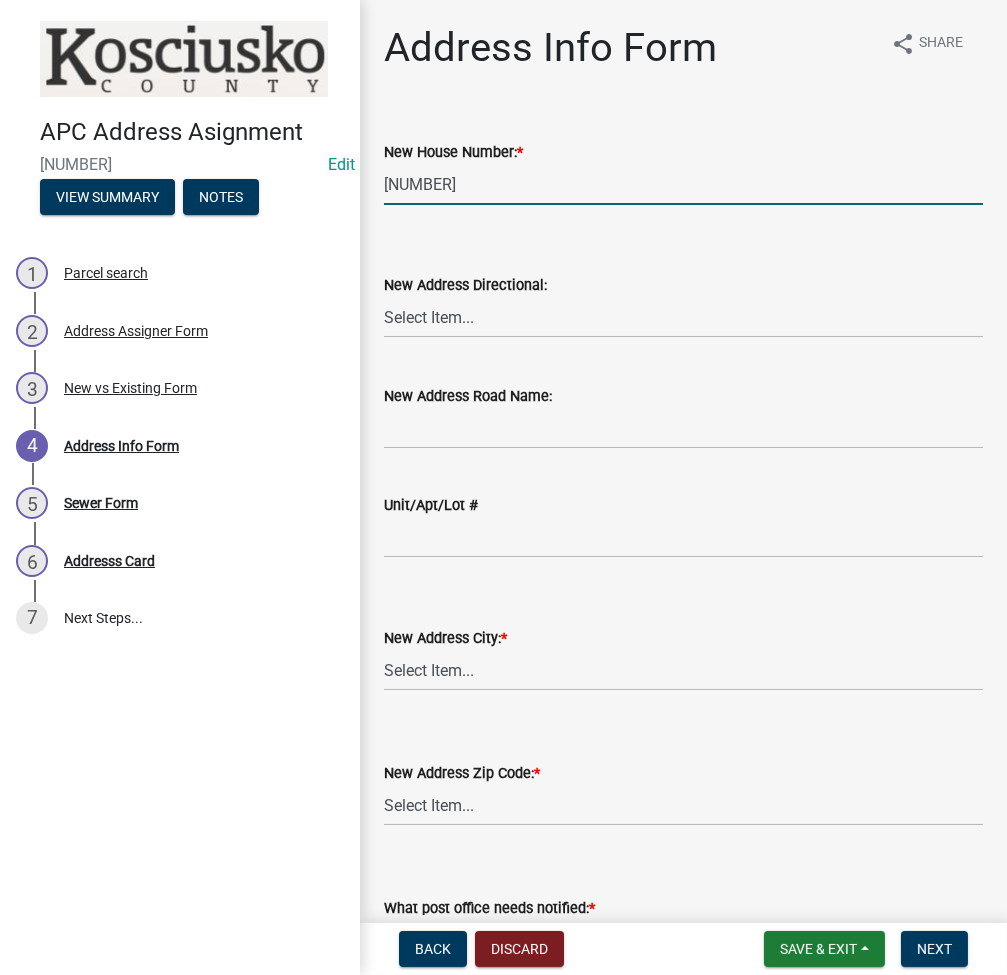 type on "9898" 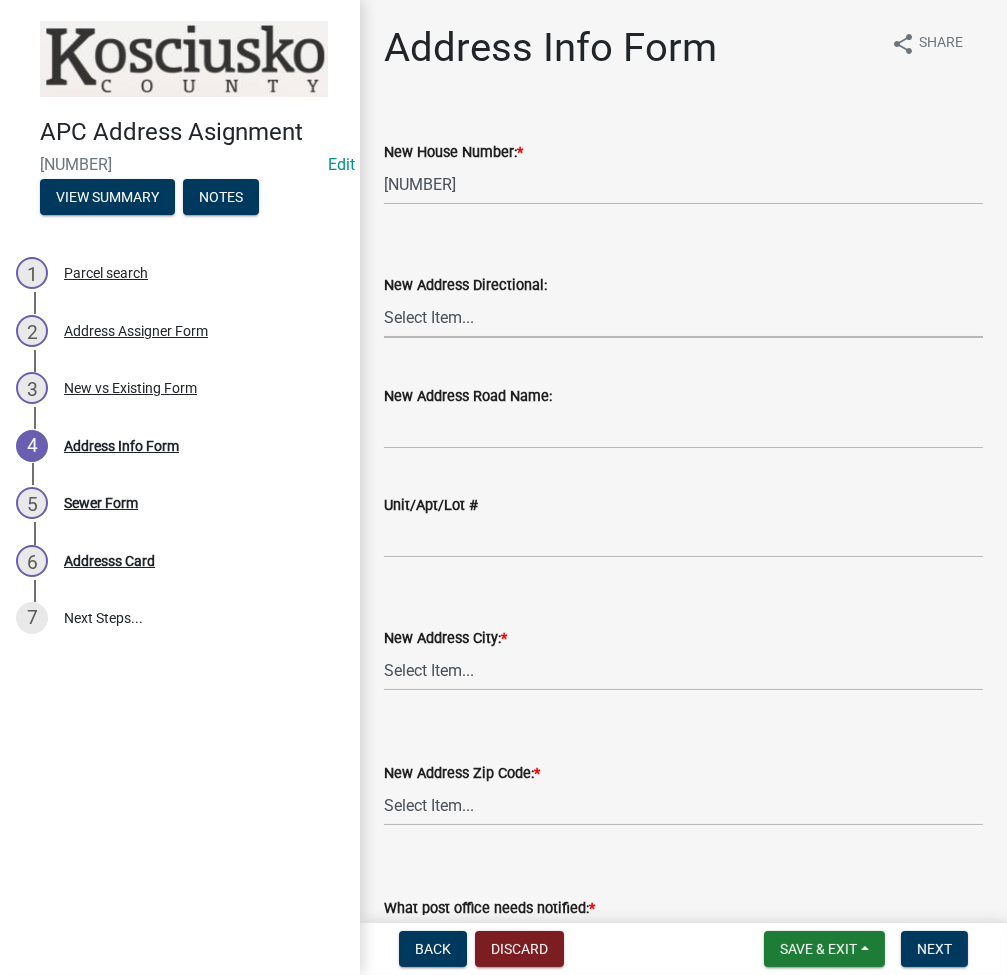 select on "cb6d8625-1401-46f7-8a63-3b4de4b85a43" 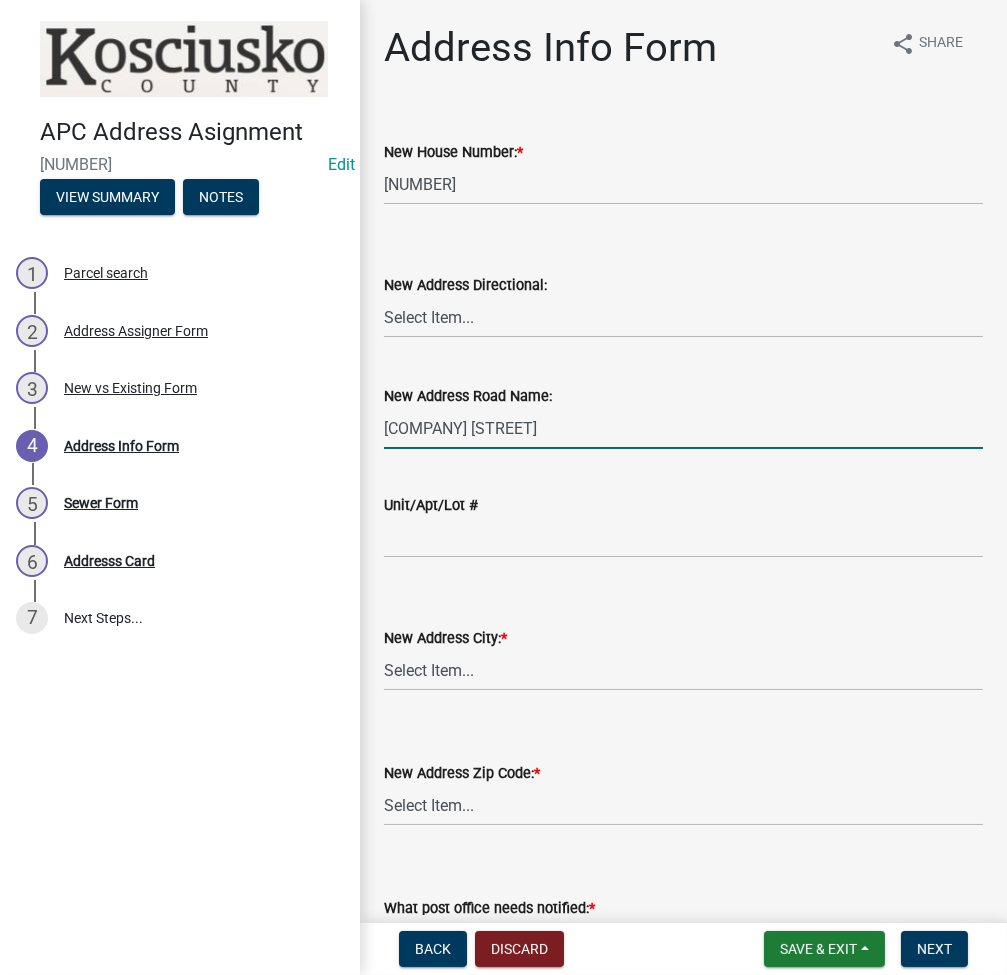 type on "AMERICAN WAY" 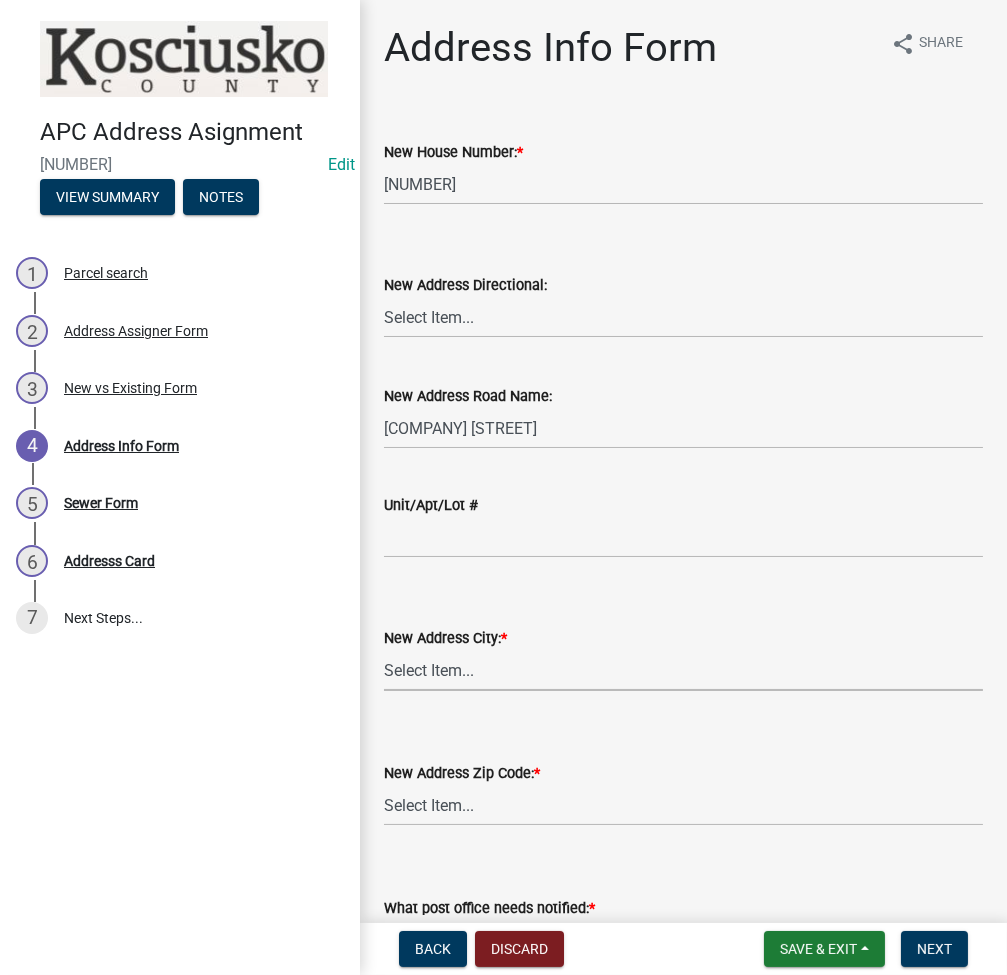 select on "9b664960-212d-4870-87f8-bfa5a5aac5f0" 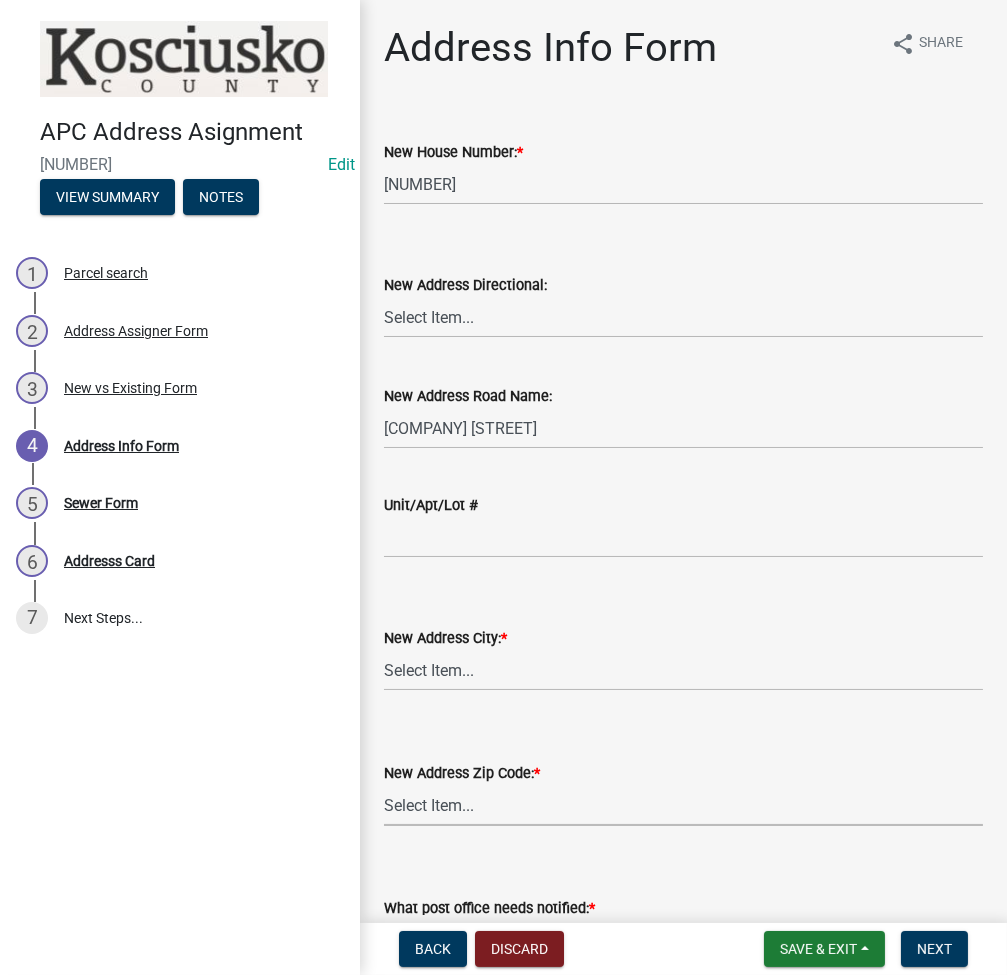 select on "91644e07-e87e-4f06-a356-f780e215f585" 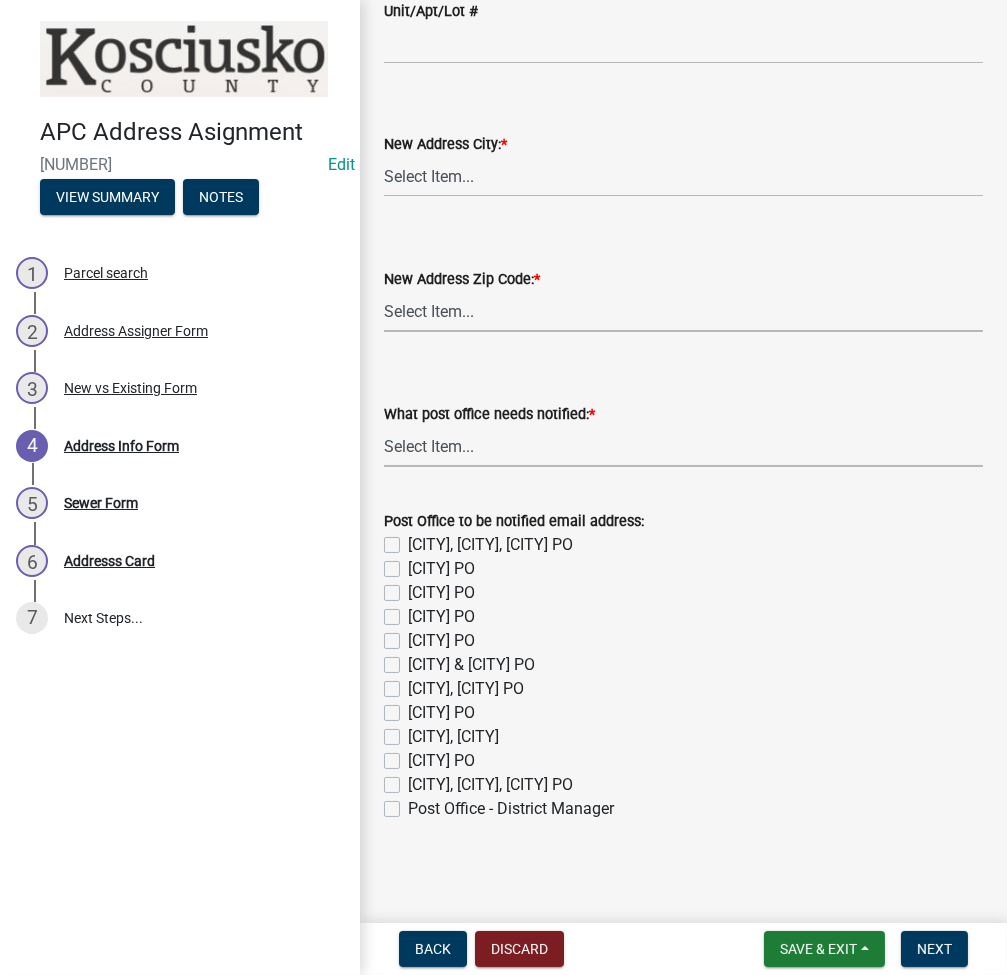 click on "Select Item...   None   Bourbon   Bremen   Cromwell   Mentone   Milford   Nappanee   North Manchester   North Webster   Pierceton   Rochester   Syracuse   Warsaw" at bounding box center [683, 446] 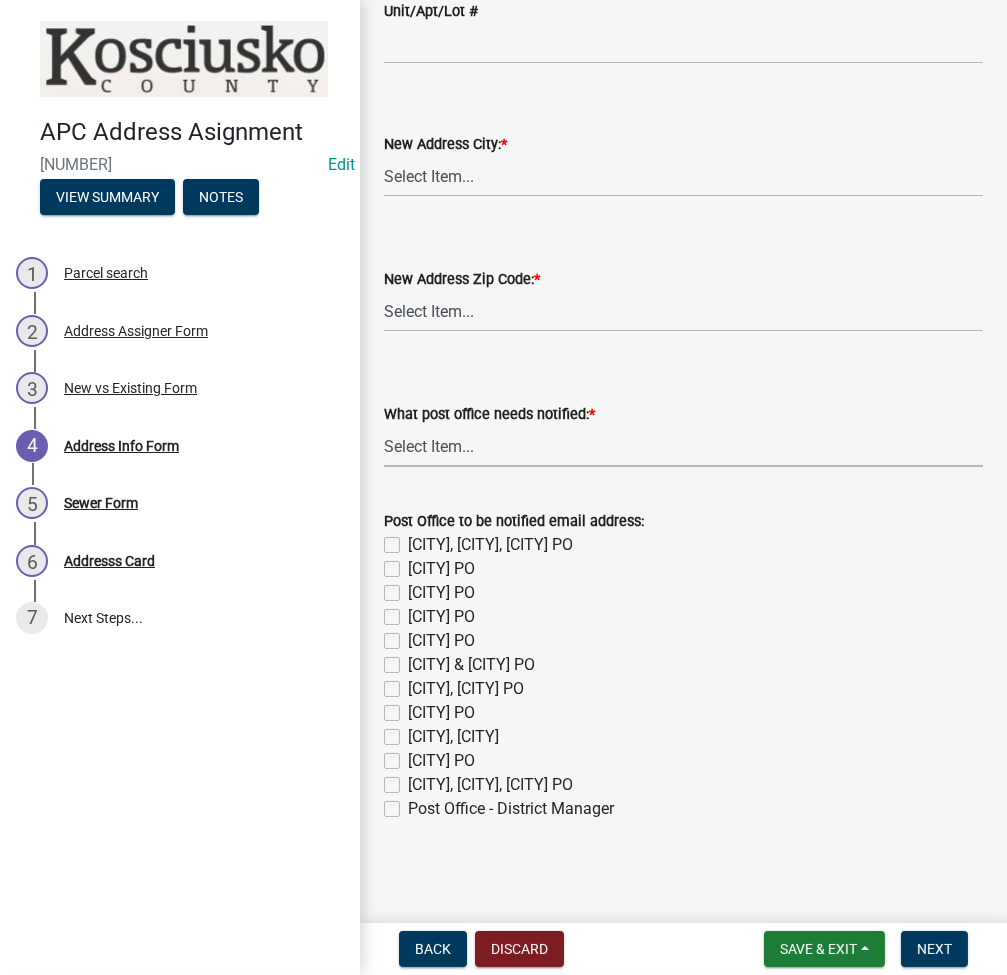 click on "Select Item...   None   Bourbon   Bremen   Cromwell   Mentone   Milford   Nappanee   North Manchester   North Webster   Pierceton   Rochester   Syracuse   Warsaw" at bounding box center [683, 446] 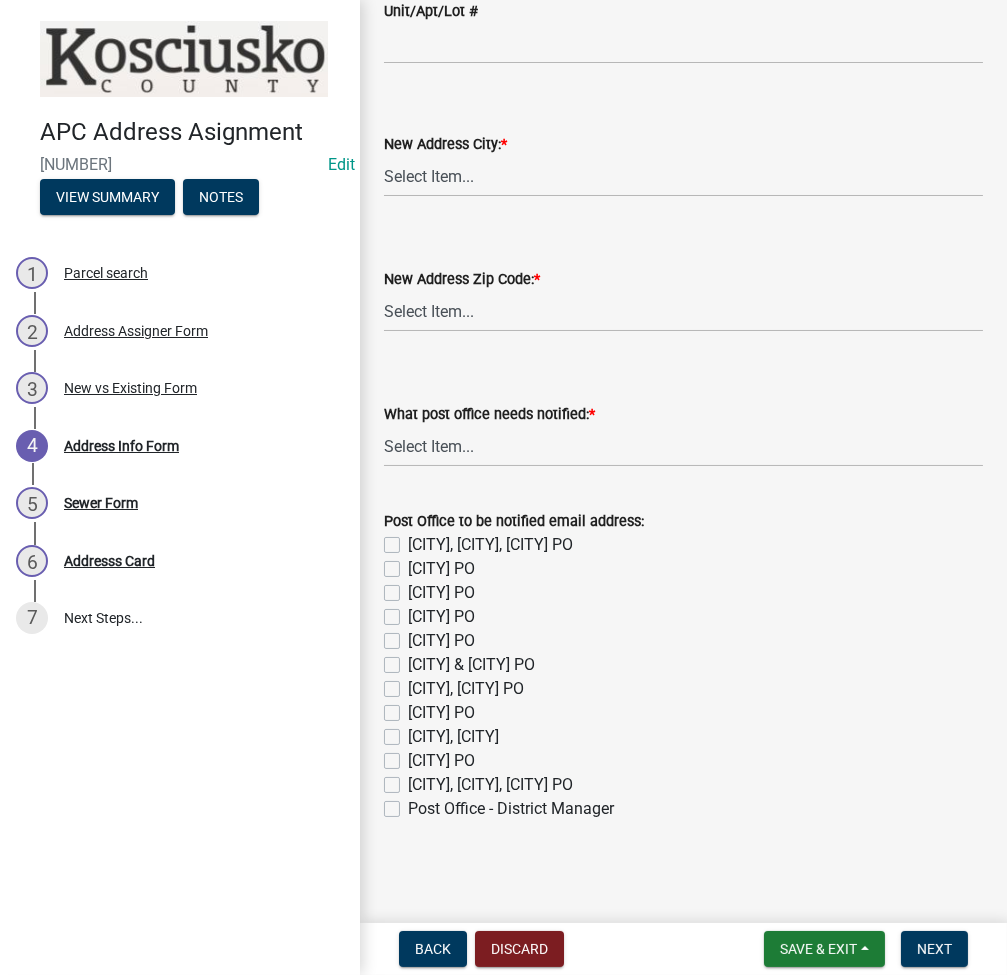 click on "Post Office to be notified email address:   Bourbon, Mentone, Etna Green PO    Bremen PO   Cromwell PO   Milford PO   Nappanee PO   North Manchester & Silver Lake PO   North Webster, Leesburg PO   Pierceton PO   Rochester, Akron   Syracuse PO   Warsaw, Claypool, Winona Lake PO    Post Office - District Manager" 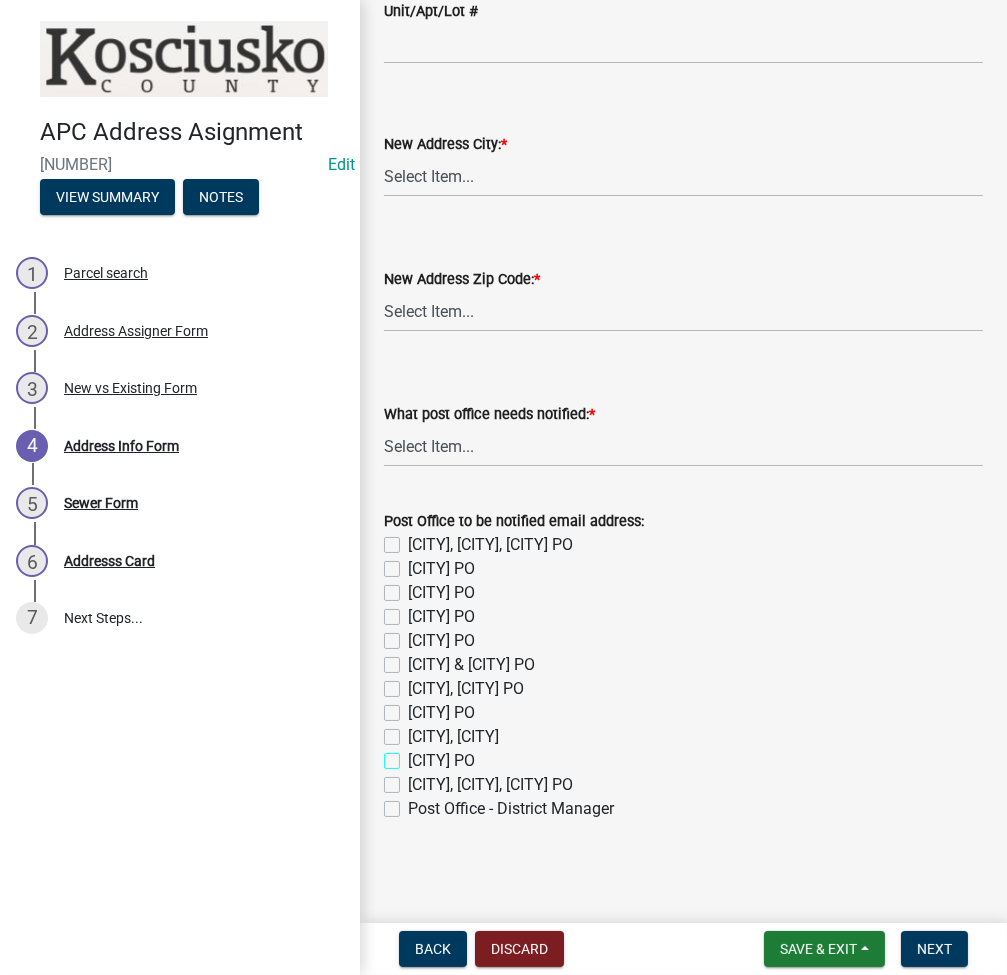 click on "Syracuse PO" at bounding box center [414, 755] 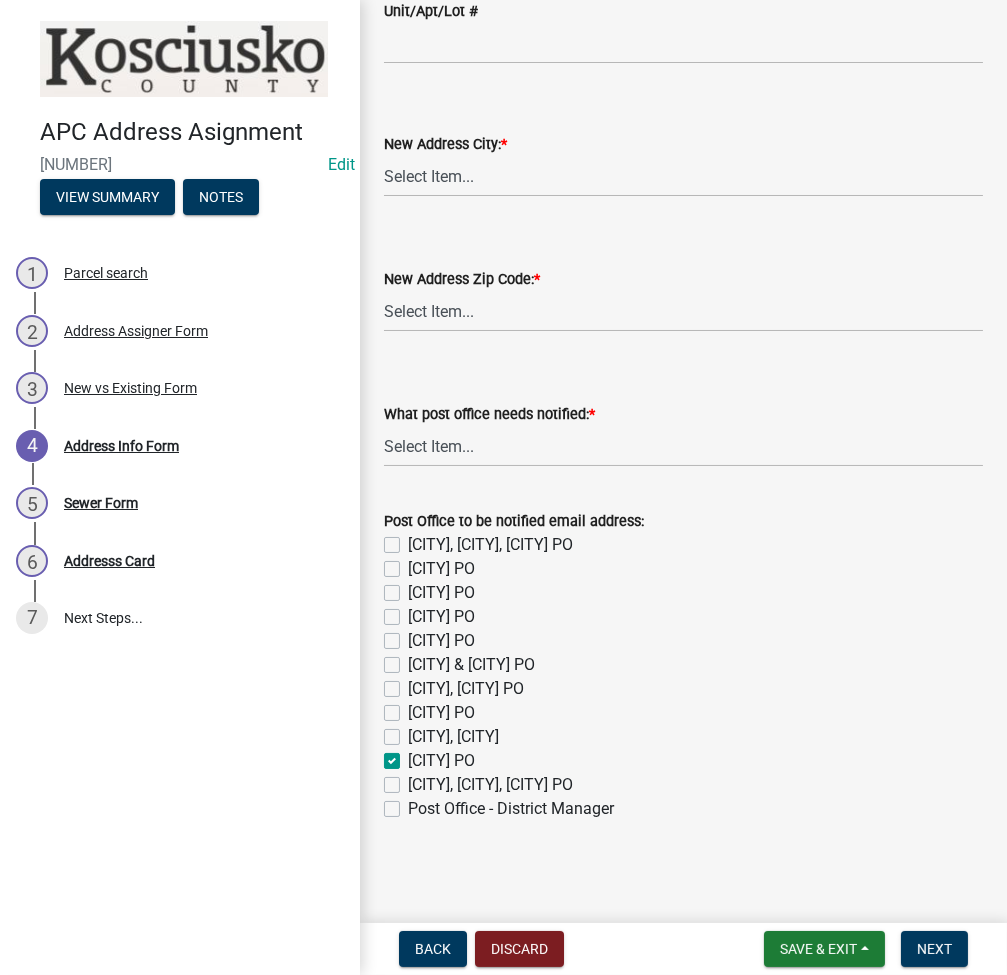 checkbox on "false" 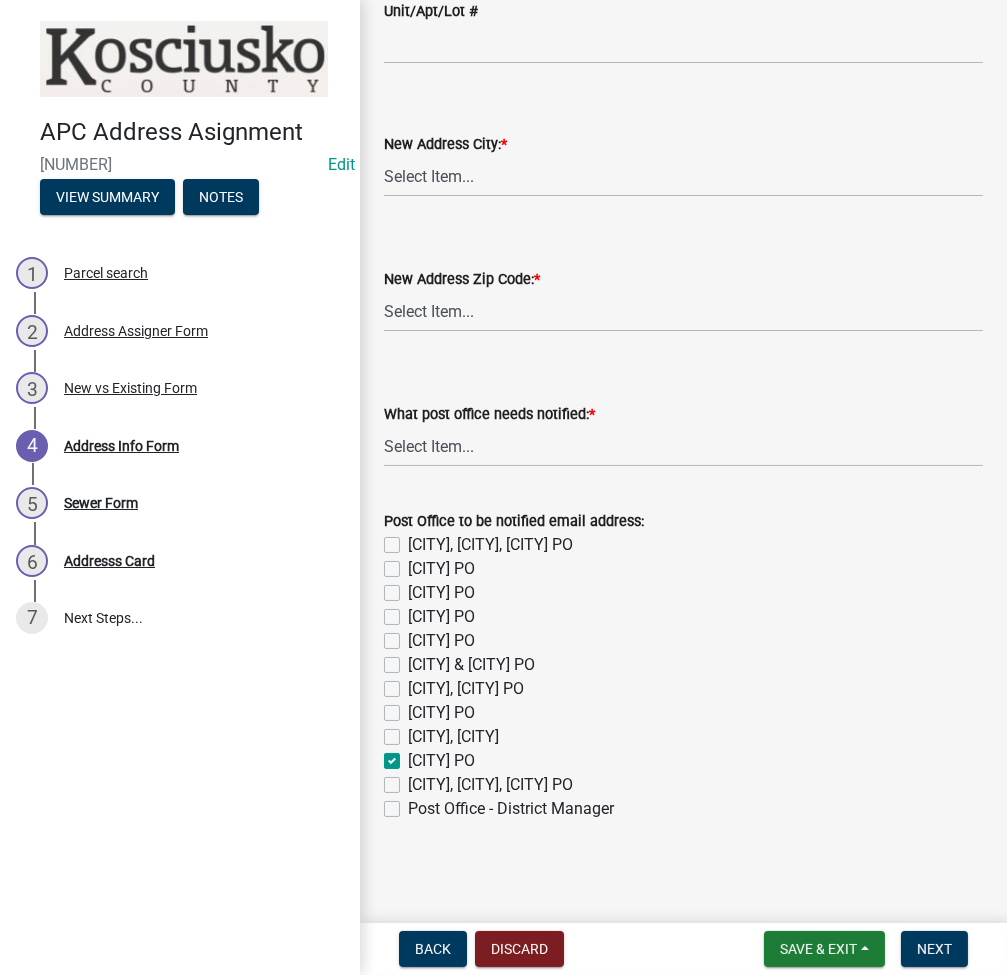 click on "Post Office - District Manager" 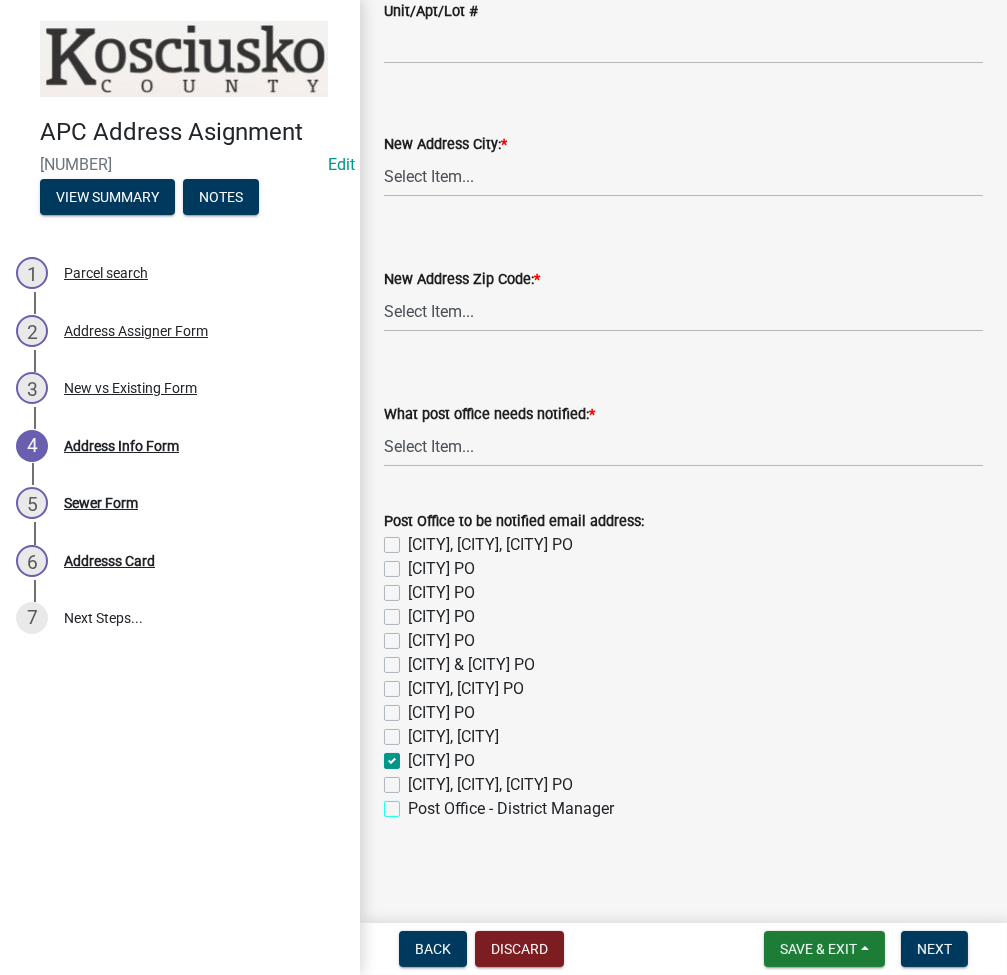 click on "Post Office - District Manager" at bounding box center [414, 803] 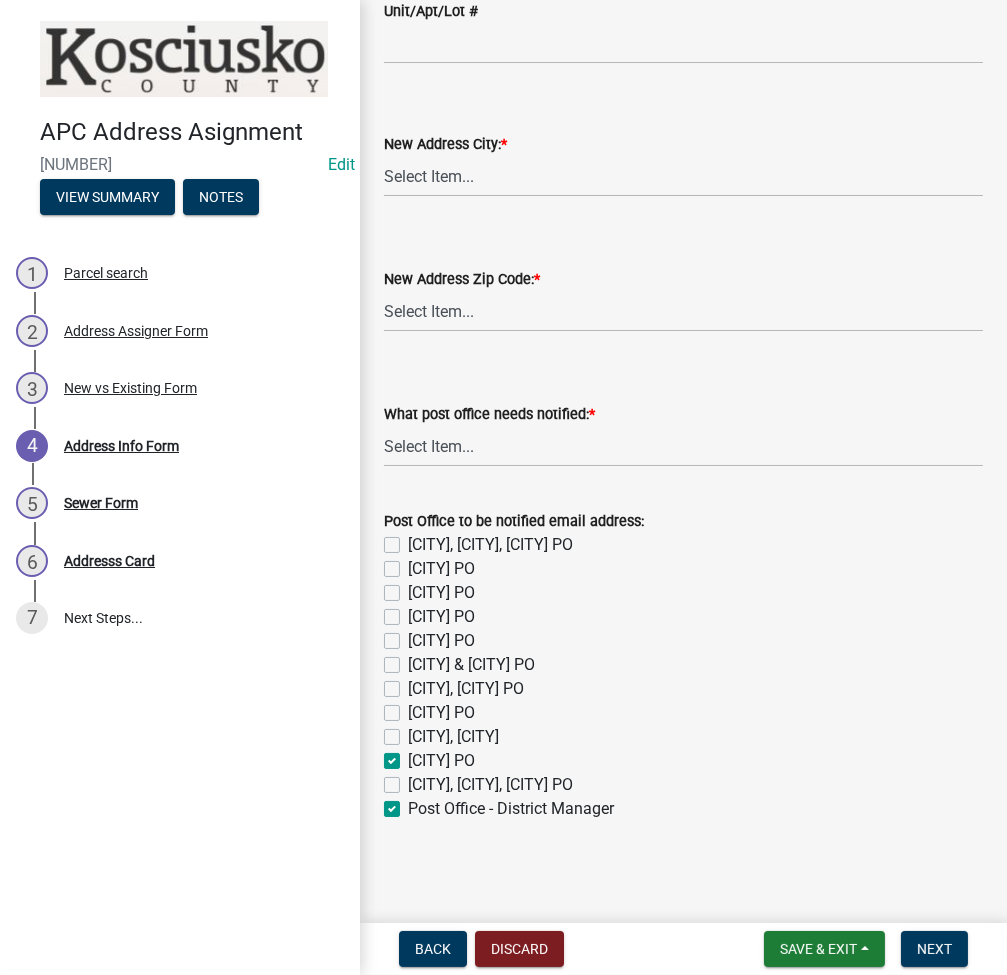 checkbox on "false" 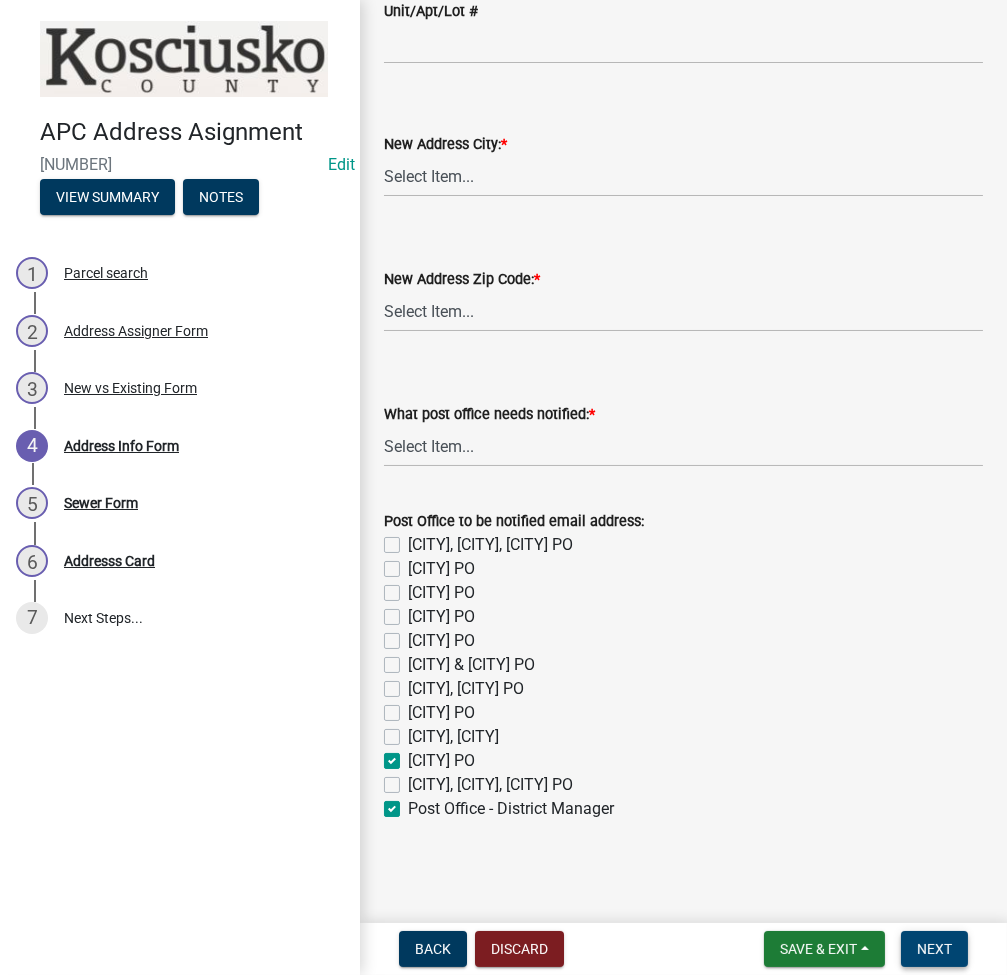 click on "Next" at bounding box center (934, 949) 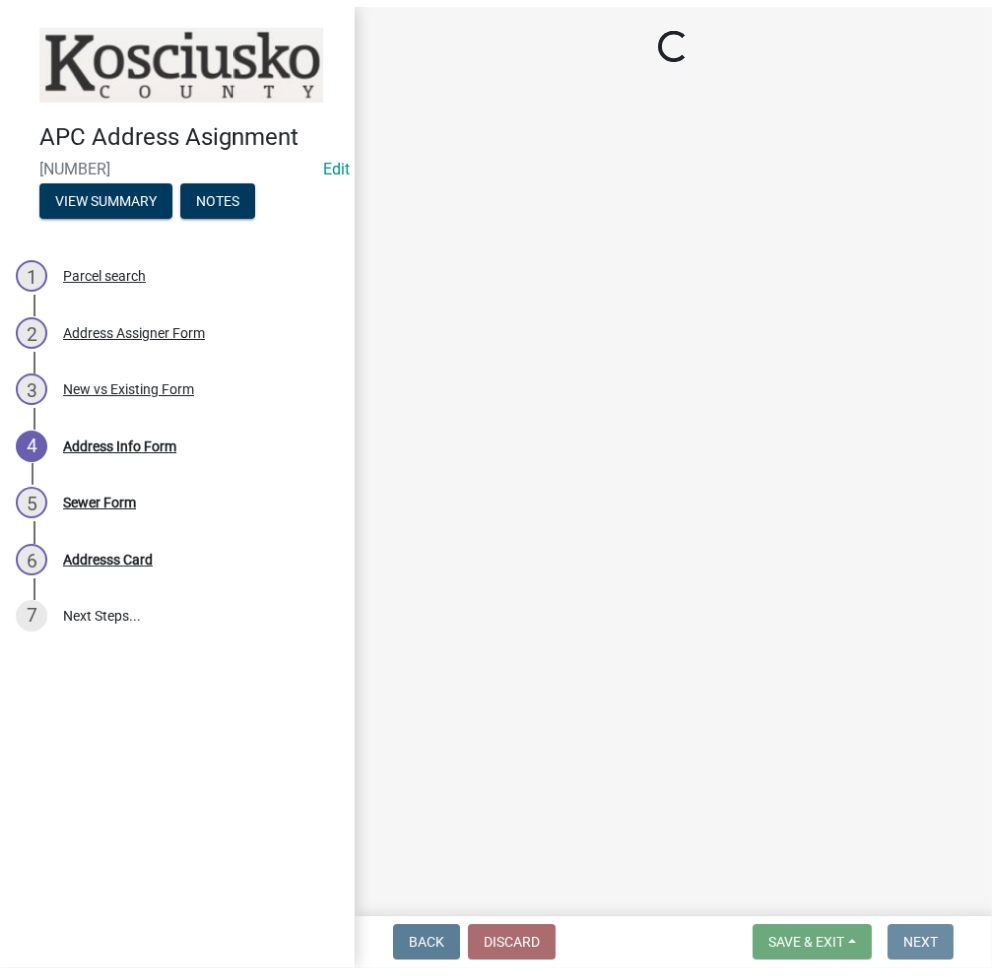 scroll, scrollTop: 0, scrollLeft: 0, axis: both 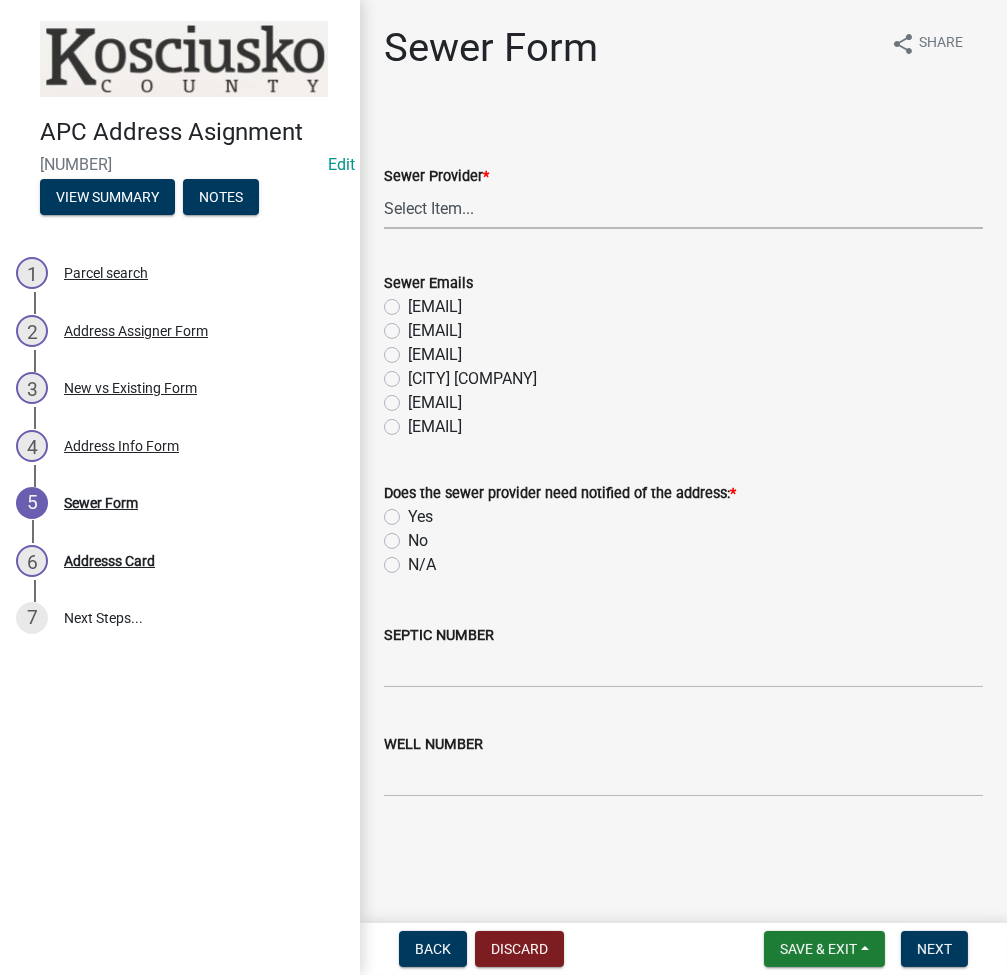 click on "Select Item...   N/A   Turkey Creek   City of Warsaw   Lakeland Sewer   Town of North Webster   Town of Syracuse   Town of Milford   Town of Leesburg   Town of Claypool   CHAPMAN/TIPPI" at bounding box center [683, 208] 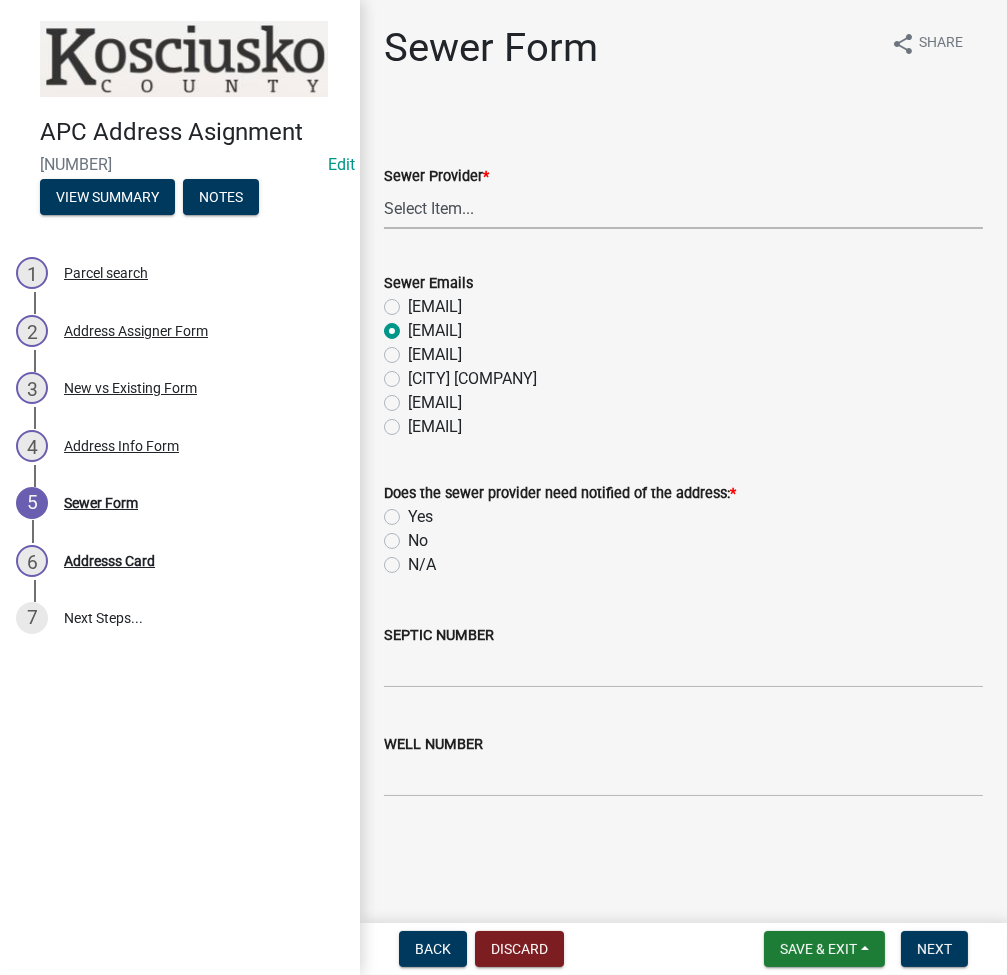 radio on "true" 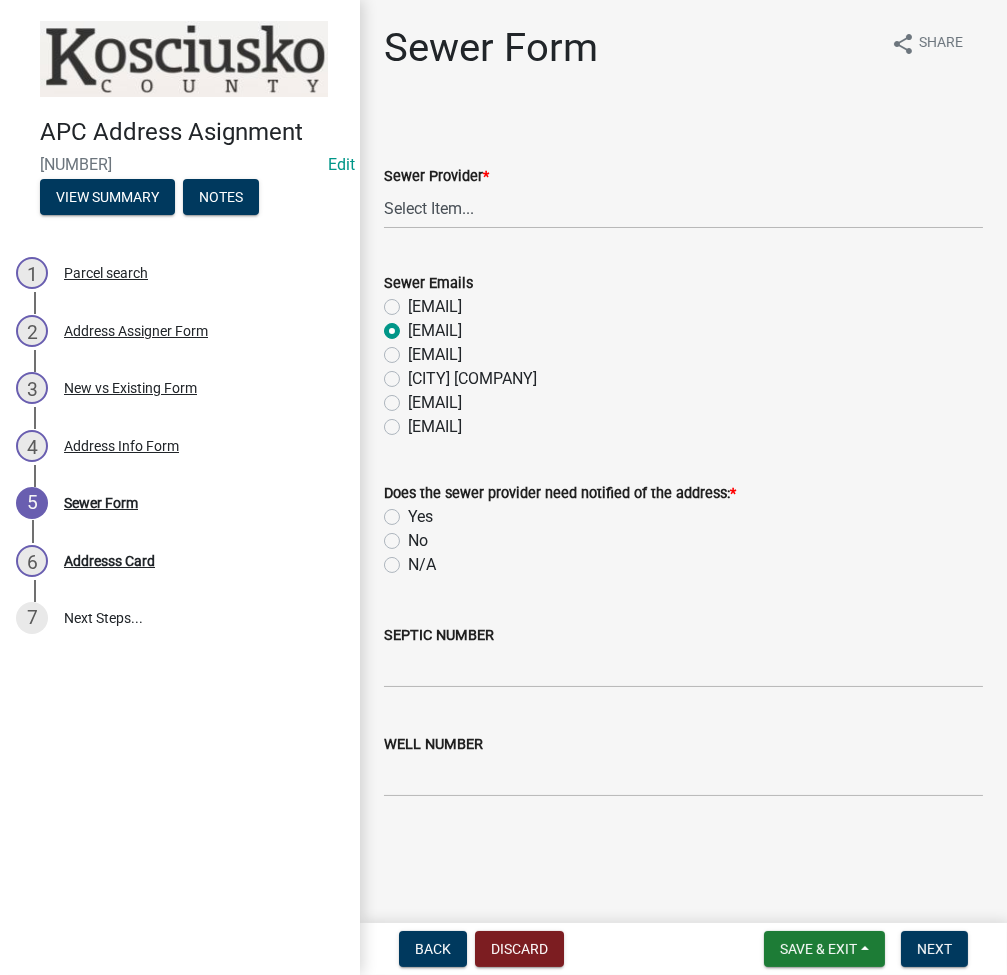 click on "Yes" 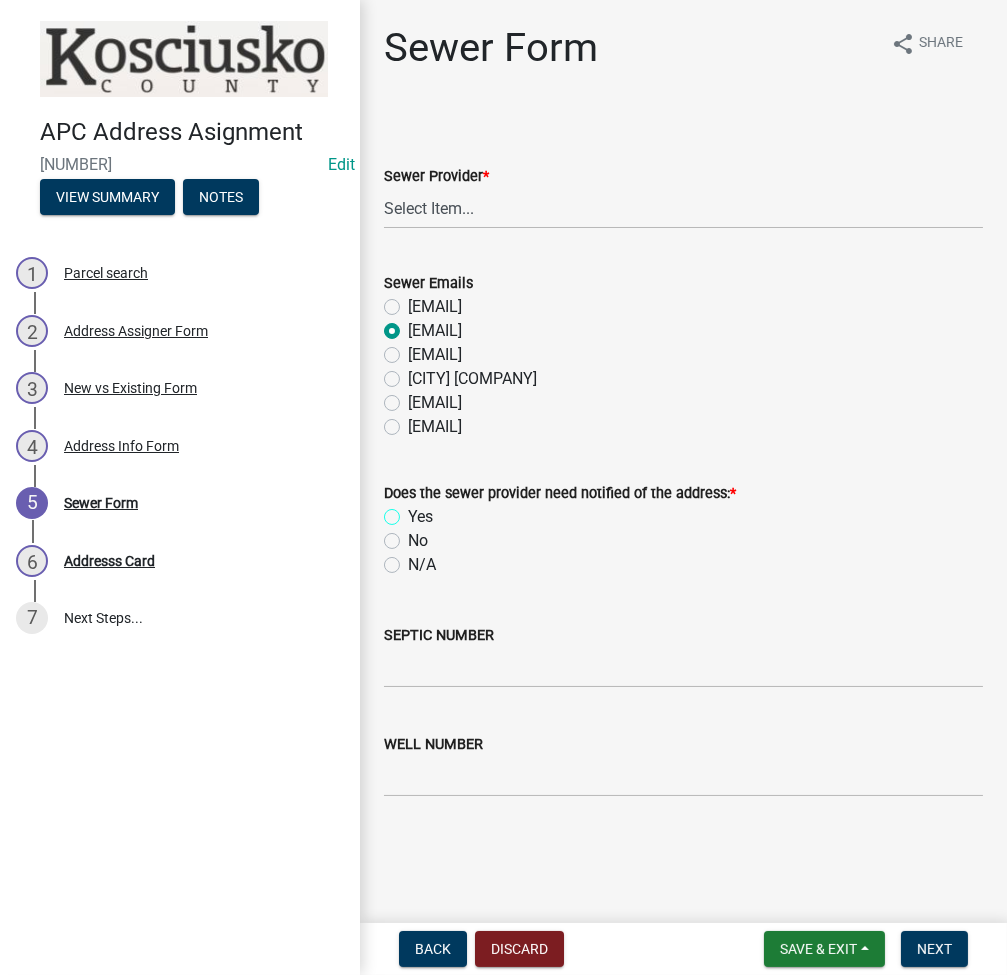 click on "Yes" at bounding box center (414, 511) 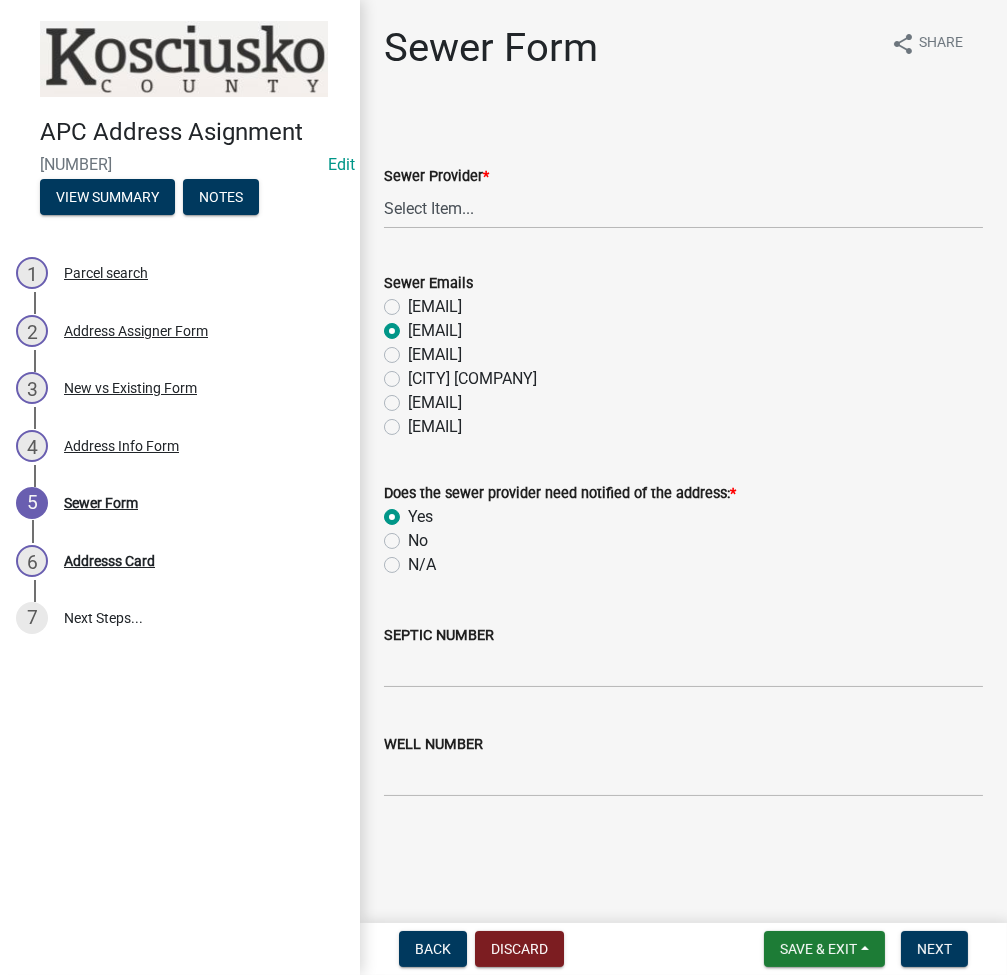 radio on "true" 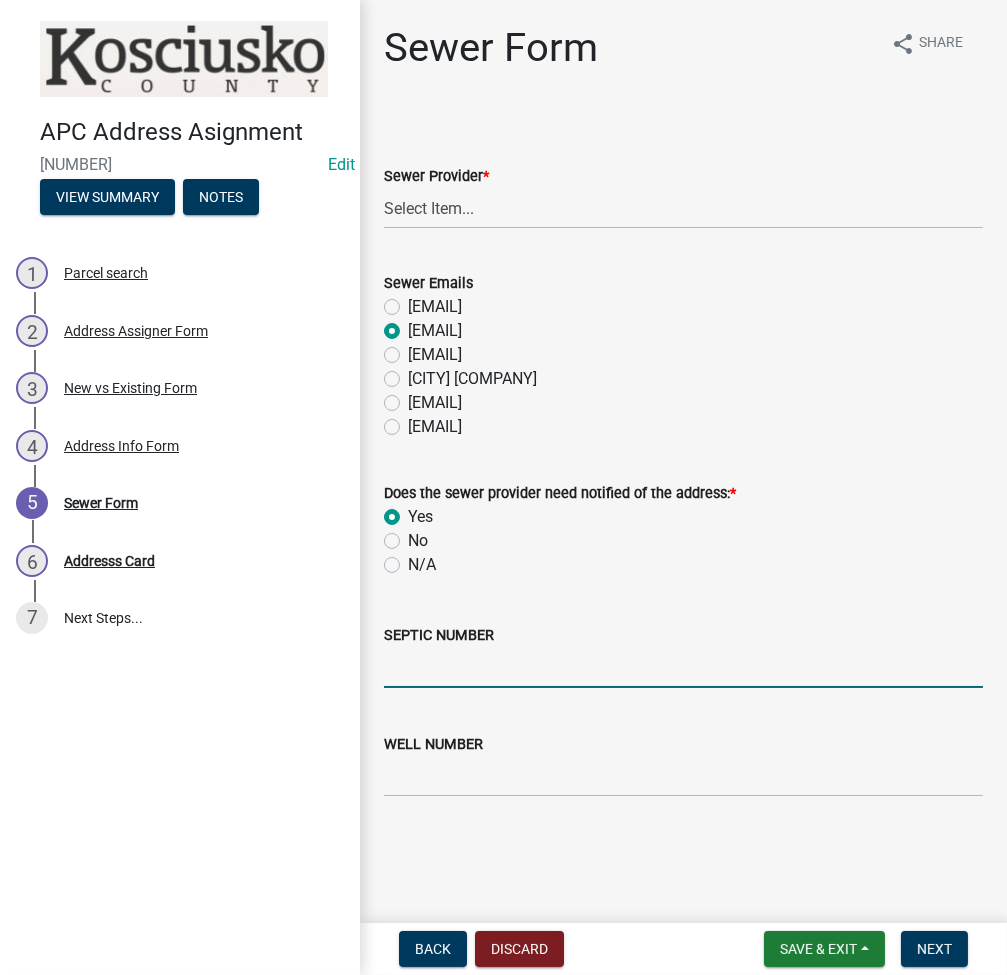 click on "SEPTIC NUMBER" at bounding box center [683, 667] 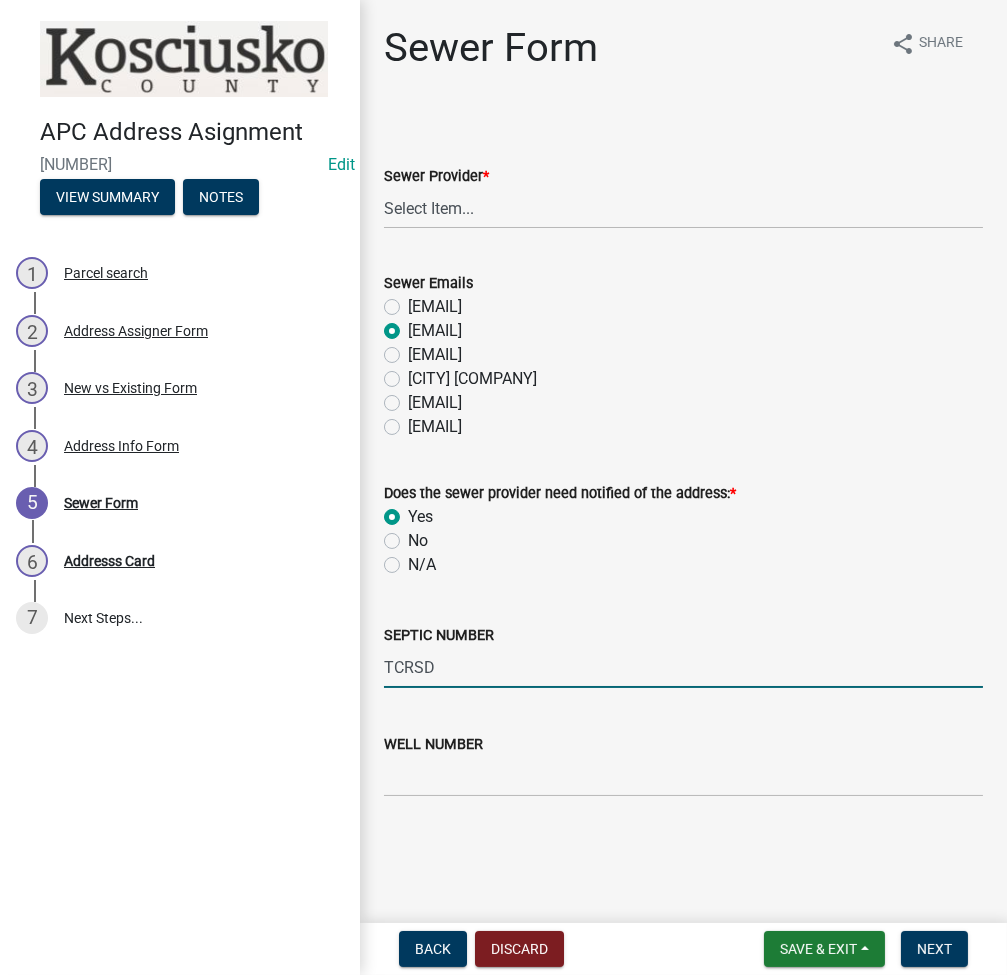 type on "TCRSD" 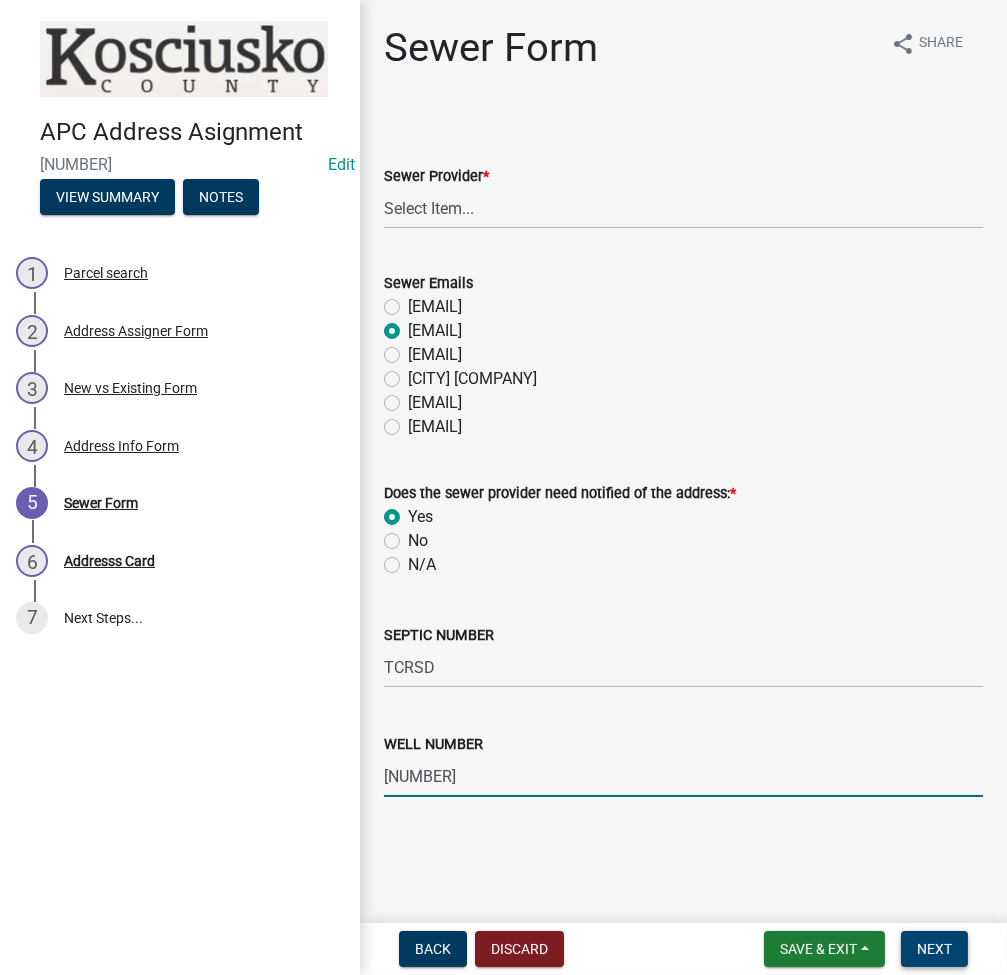 type on "16670" 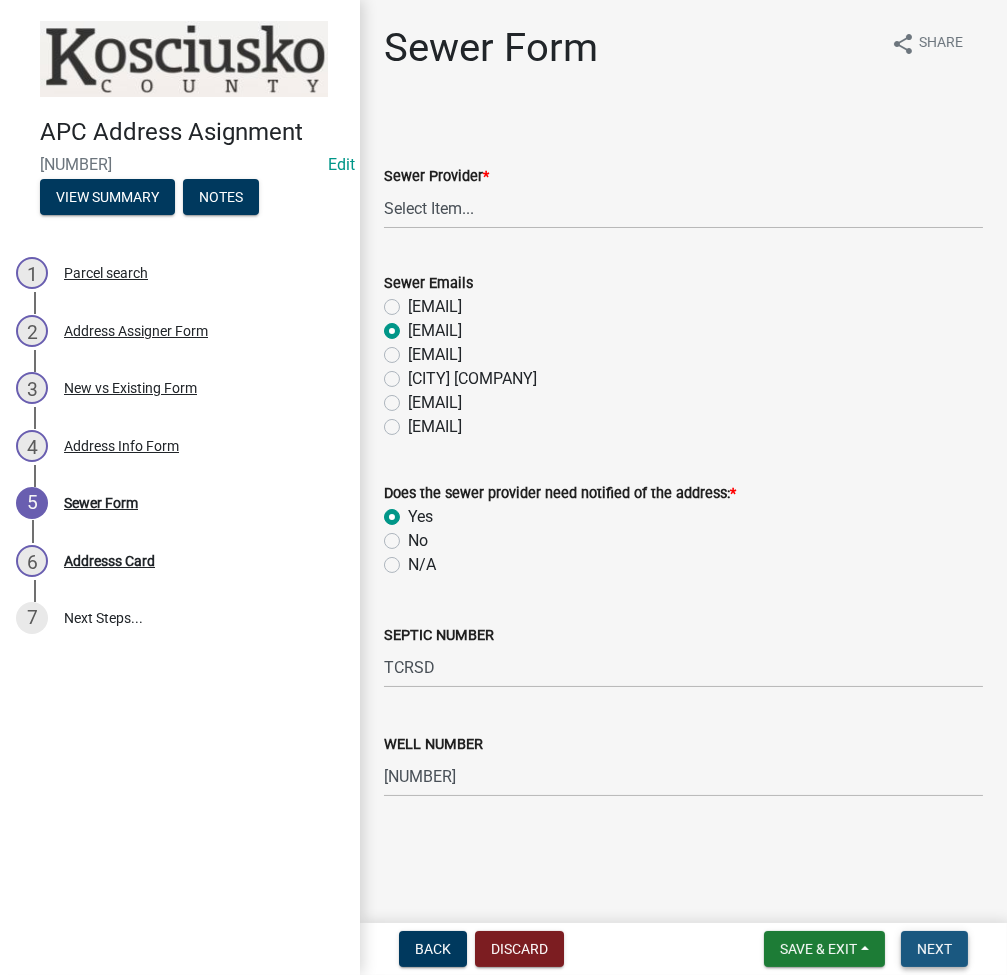 click on "Next" at bounding box center [934, 949] 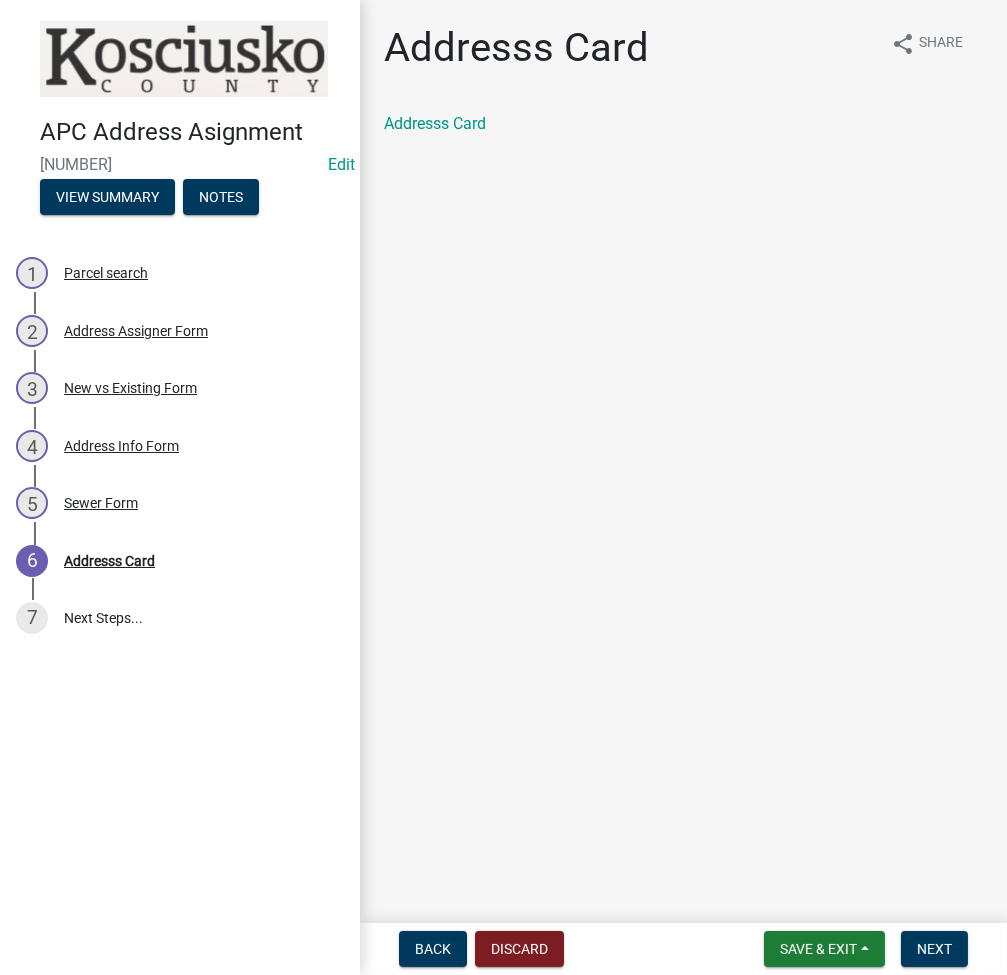 click on "Addresss Card" 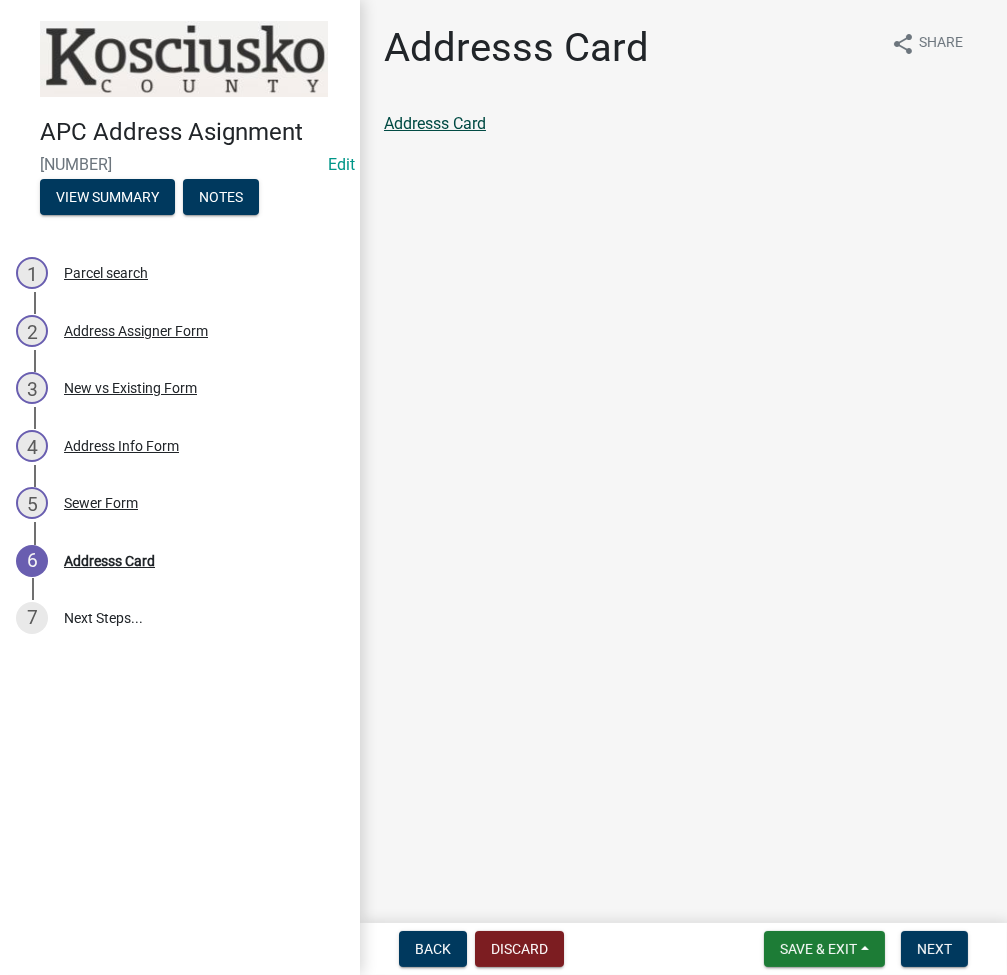 click on "Addresss Card" 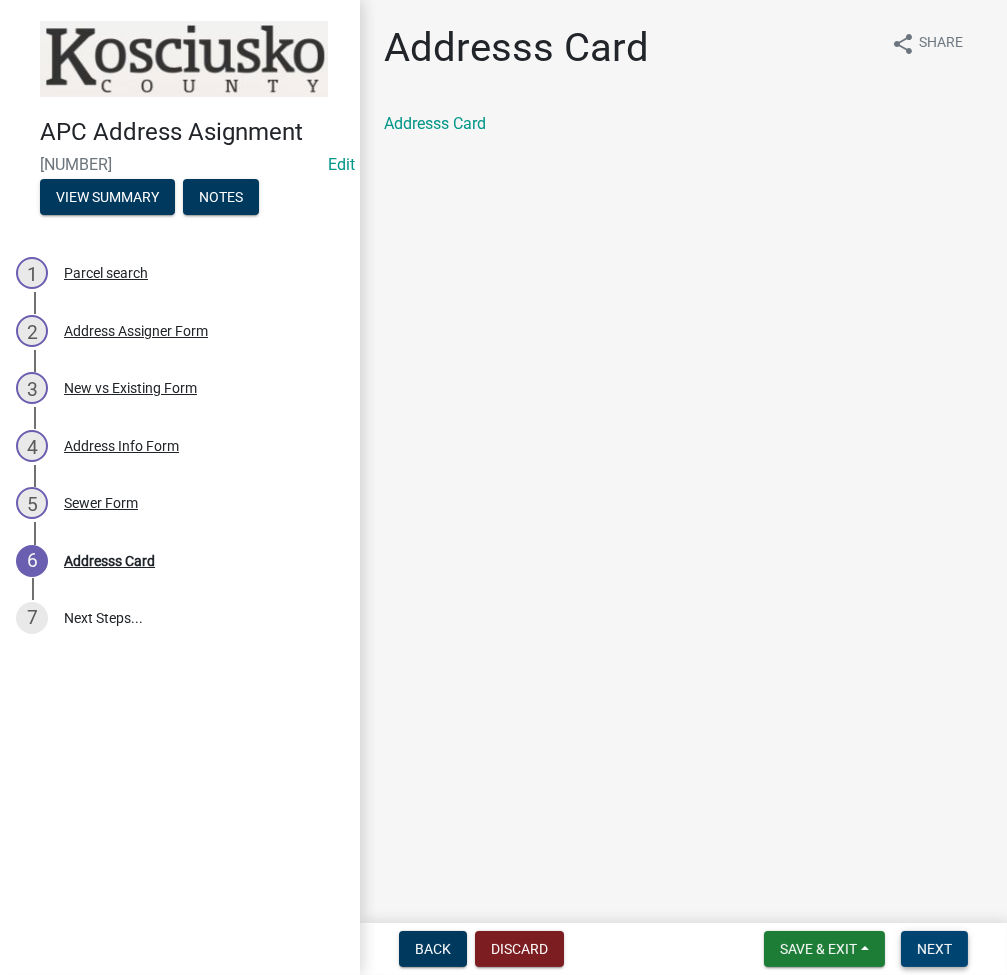 click on "Next" at bounding box center (934, 949) 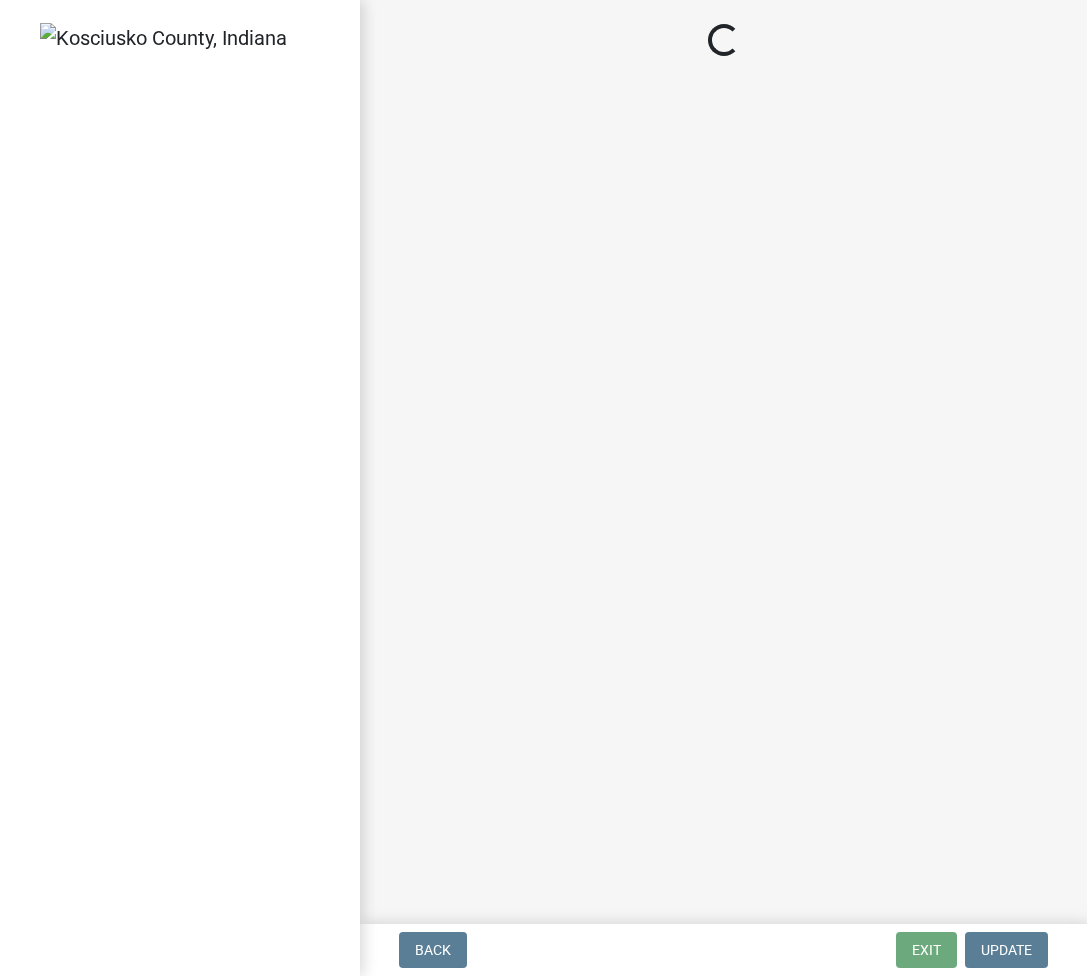scroll, scrollTop: 0, scrollLeft: 0, axis: both 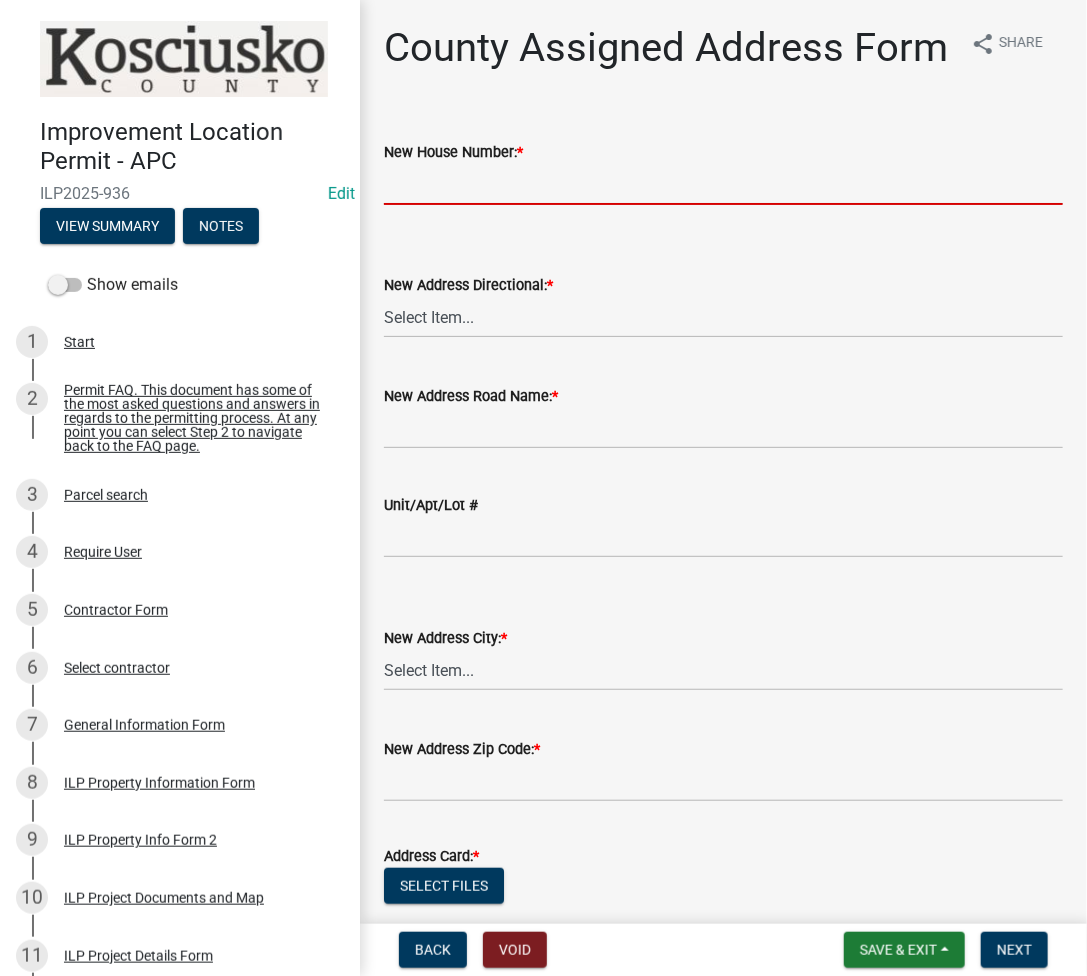 click on "New House Number:  *" at bounding box center (723, 184) 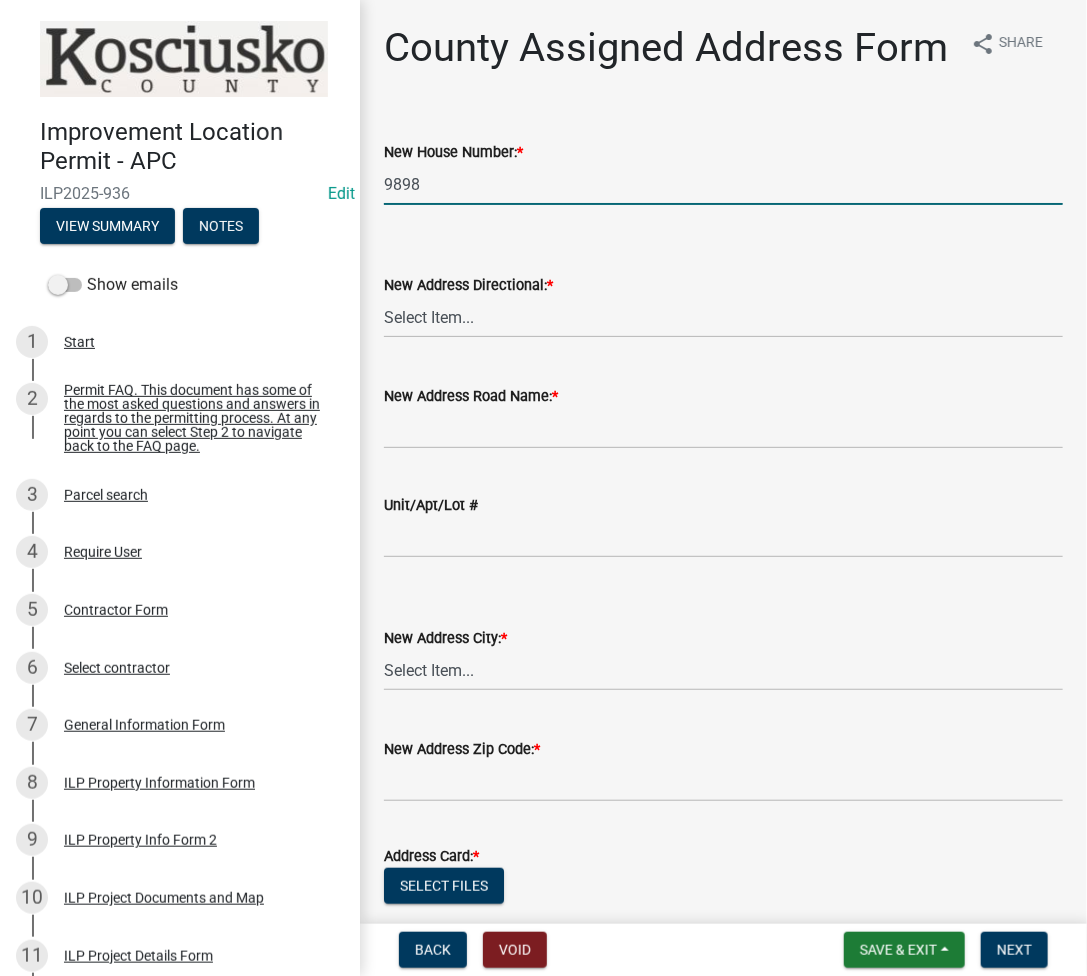 type on "9898" 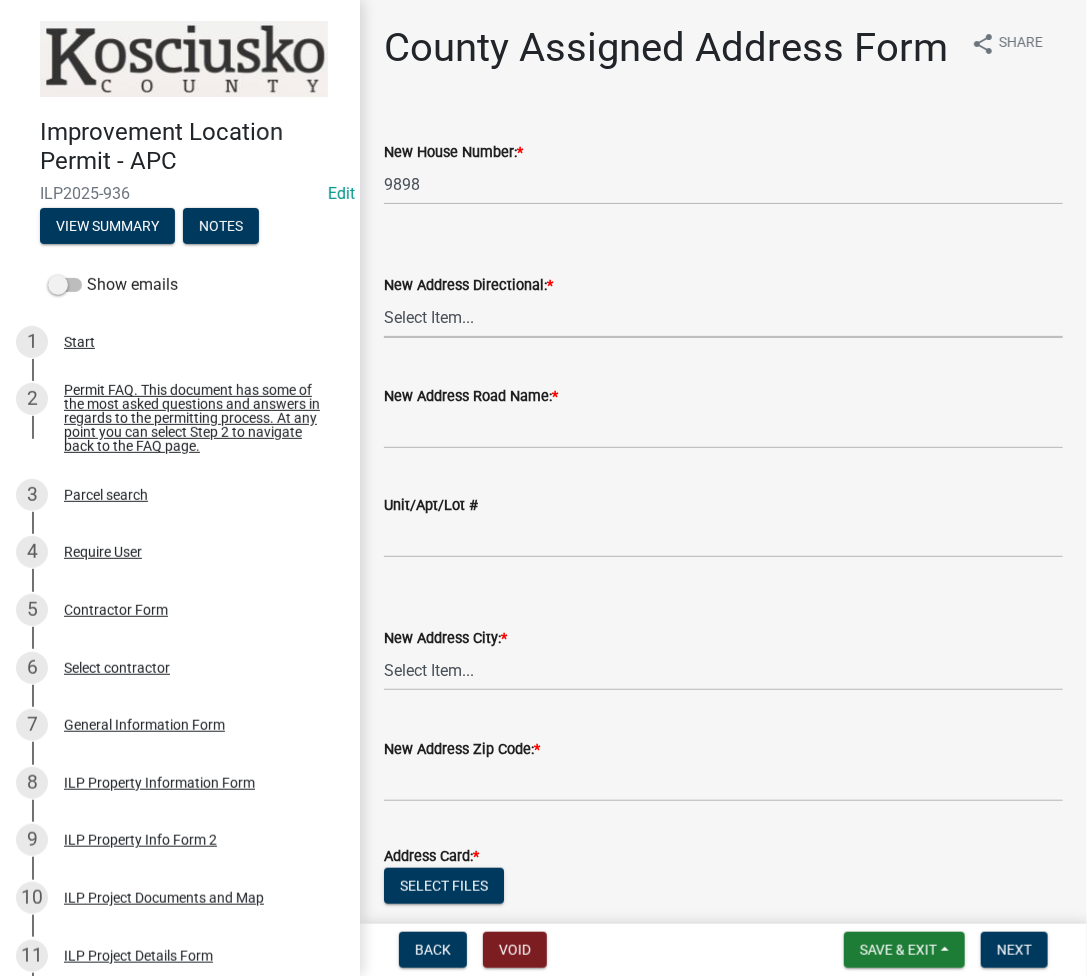 click on "Select Item...       N   E   S   W" at bounding box center (723, 317) 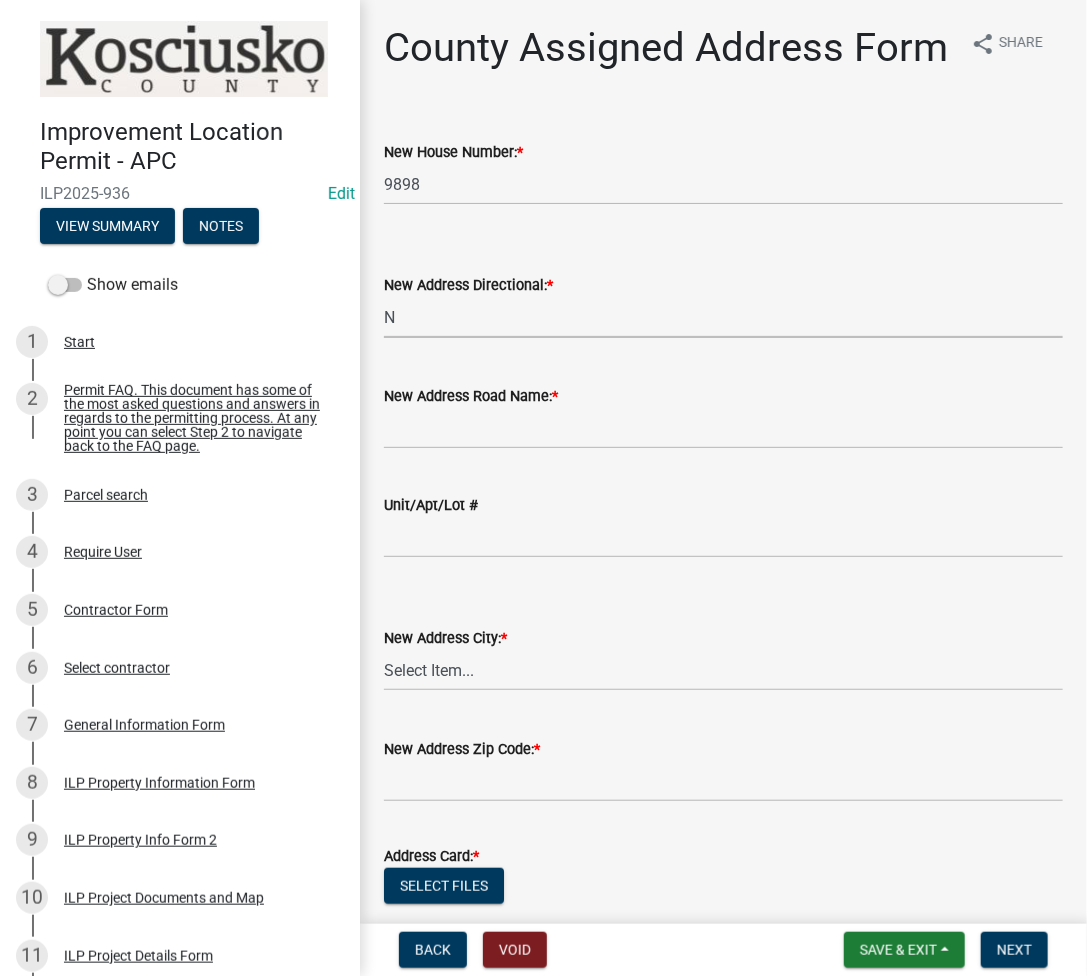 click on "Select Item...       N   E   S   W" at bounding box center [723, 317] 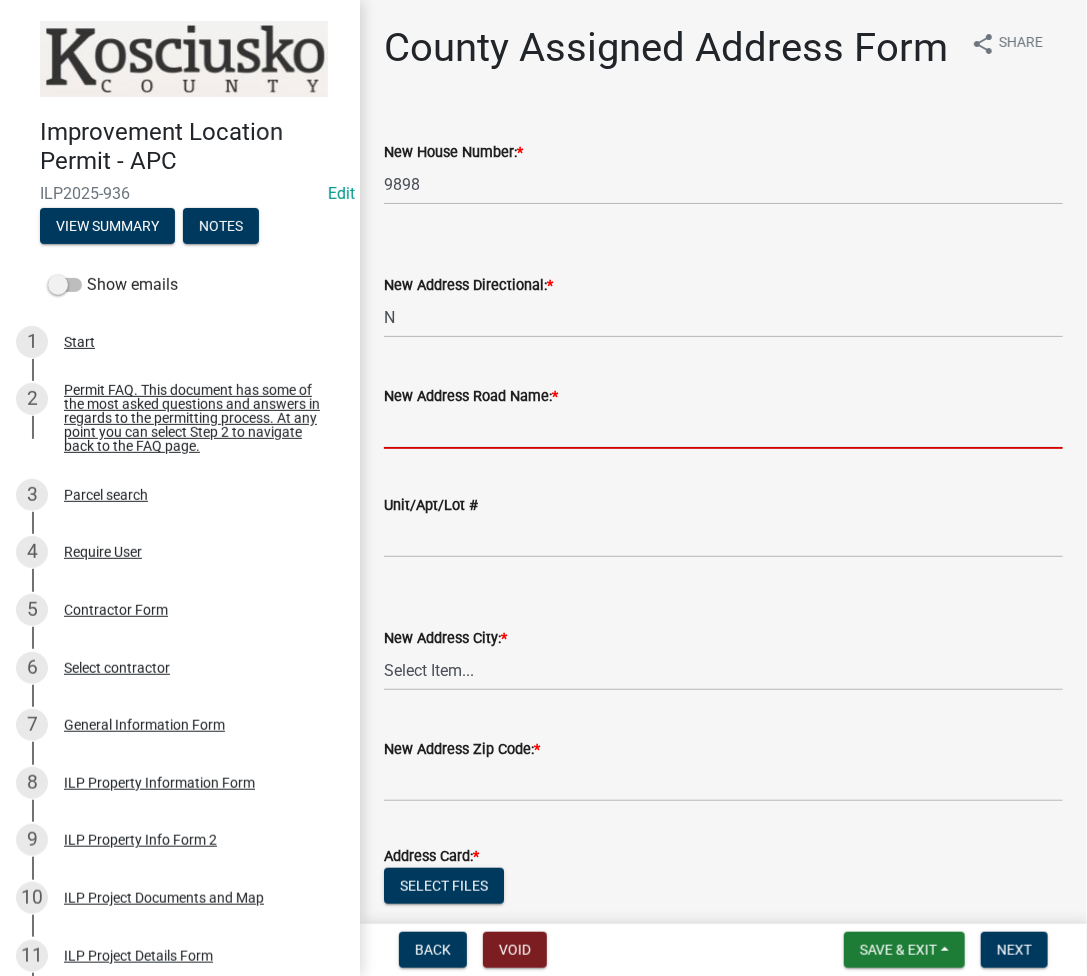 click on "New Address Road Name:  *" at bounding box center [723, 428] 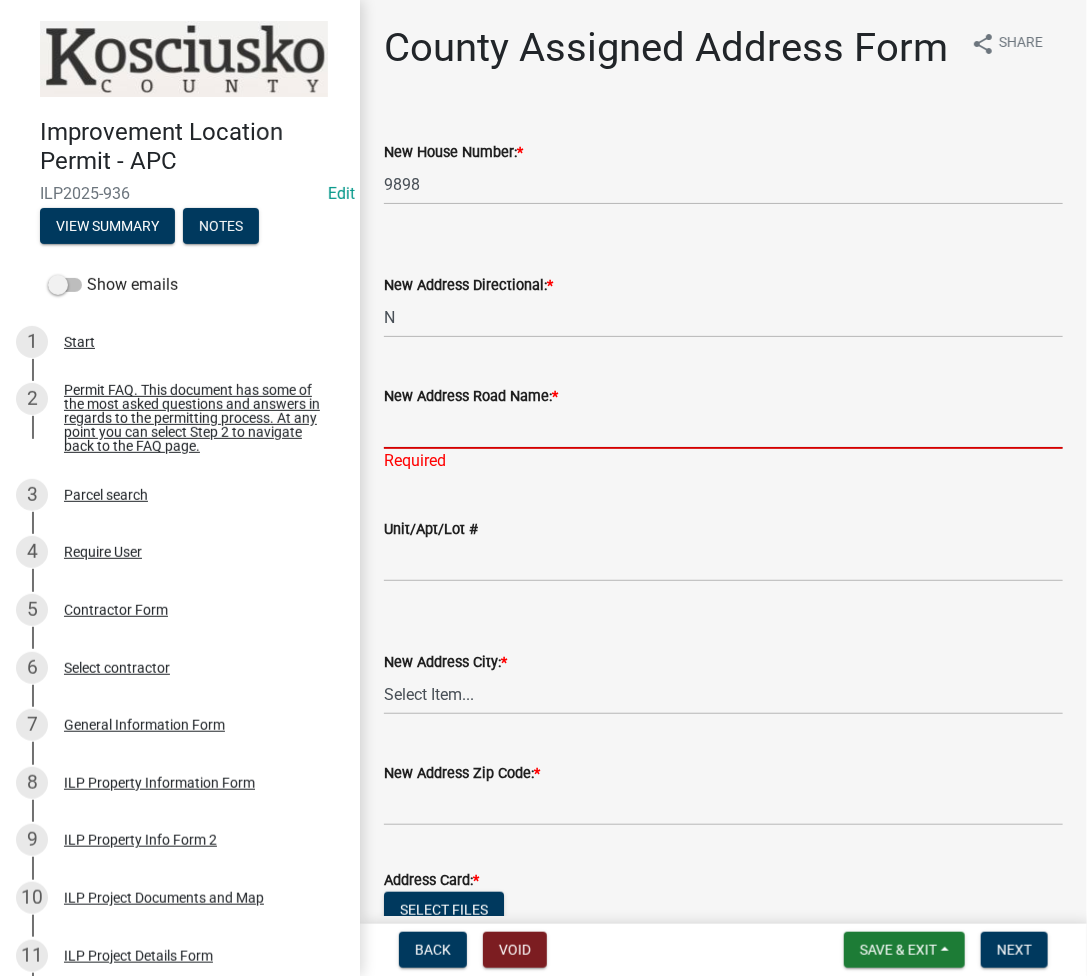 click on "New Address Road Name:  *" at bounding box center [723, 428] 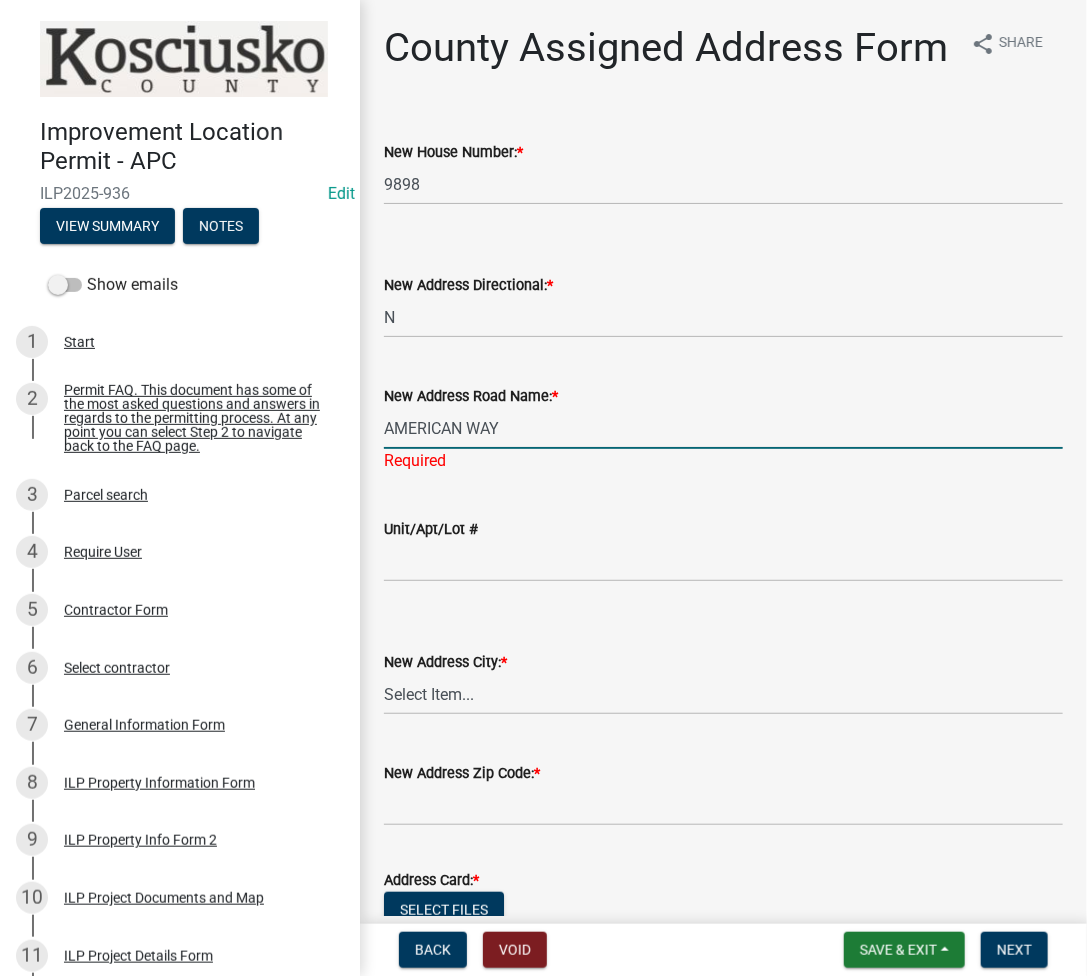 type on "AMERICAN WAY" 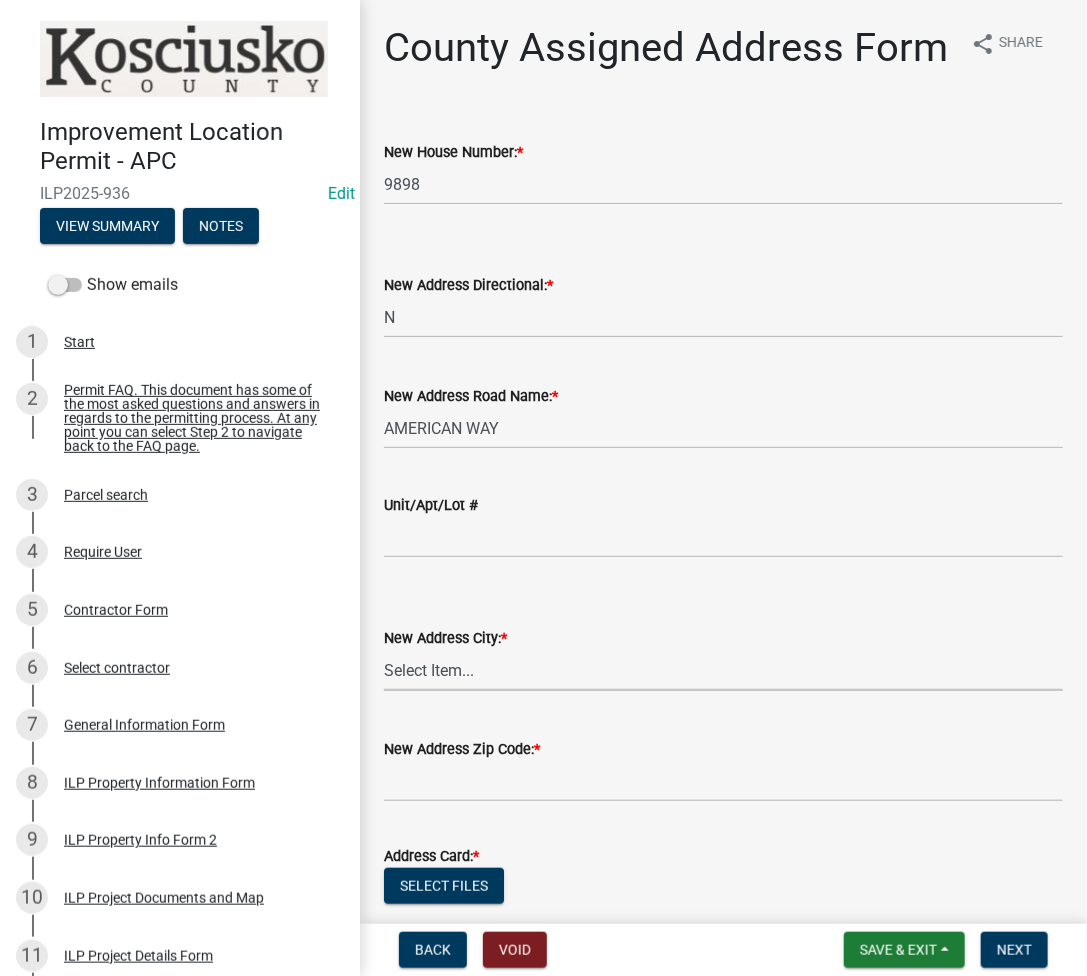 select on "d7f8c8bd-54ec-430e-a087-ff08b2a91d9f" 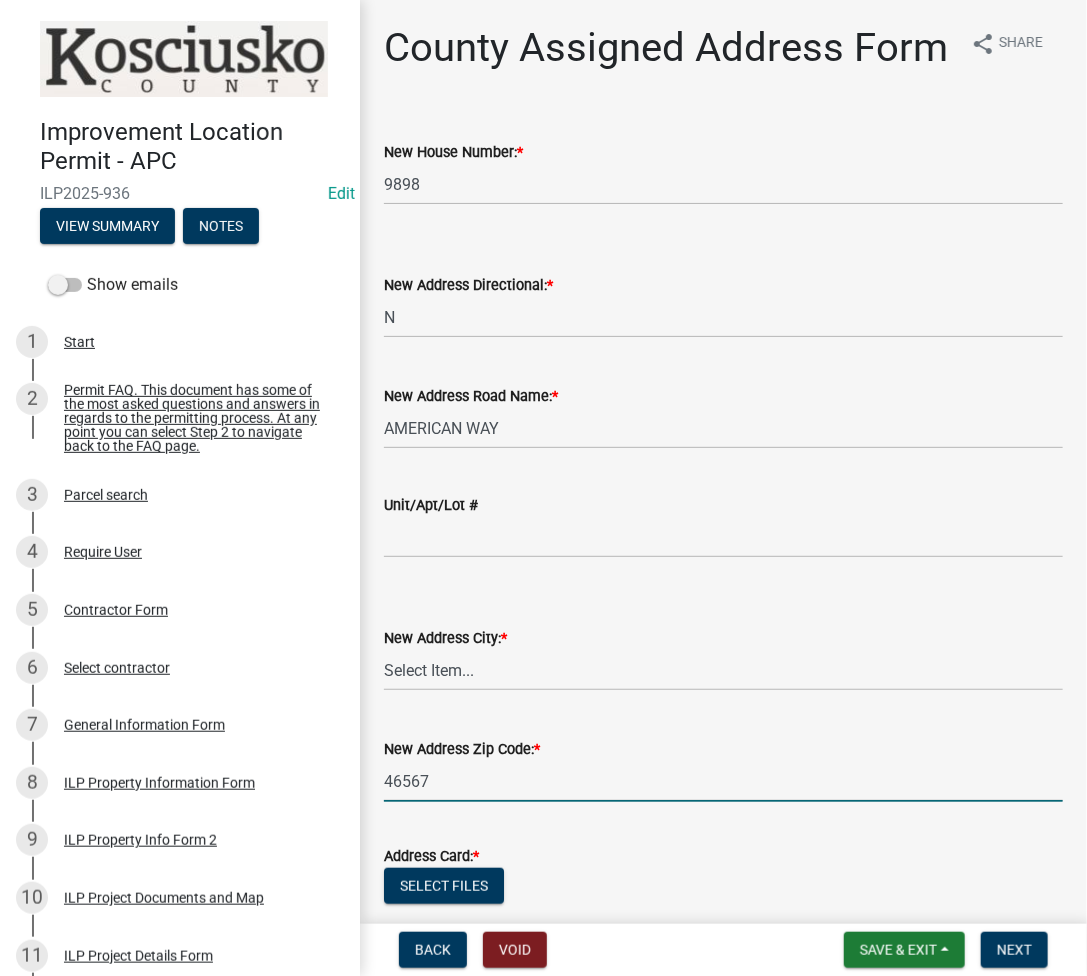 scroll, scrollTop: 176, scrollLeft: 0, axis: vertical 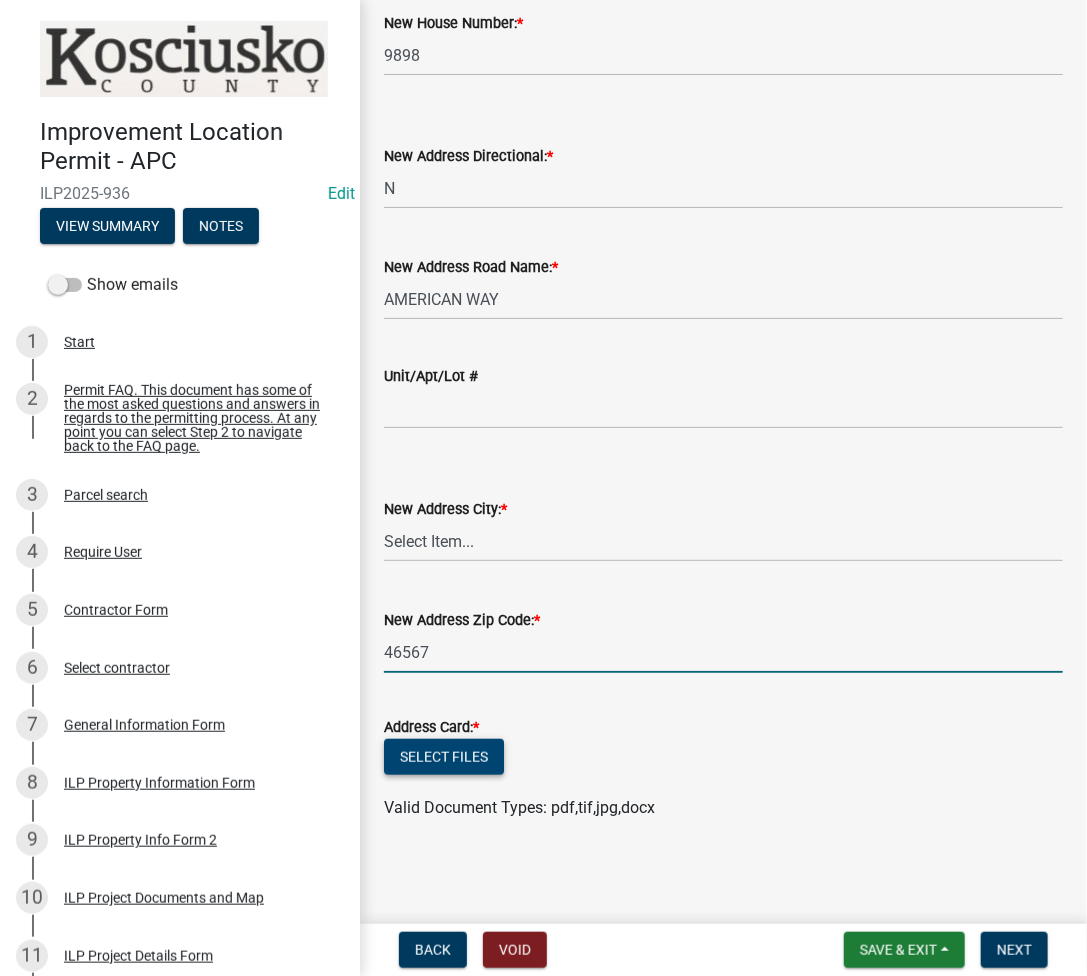 type on "46567" 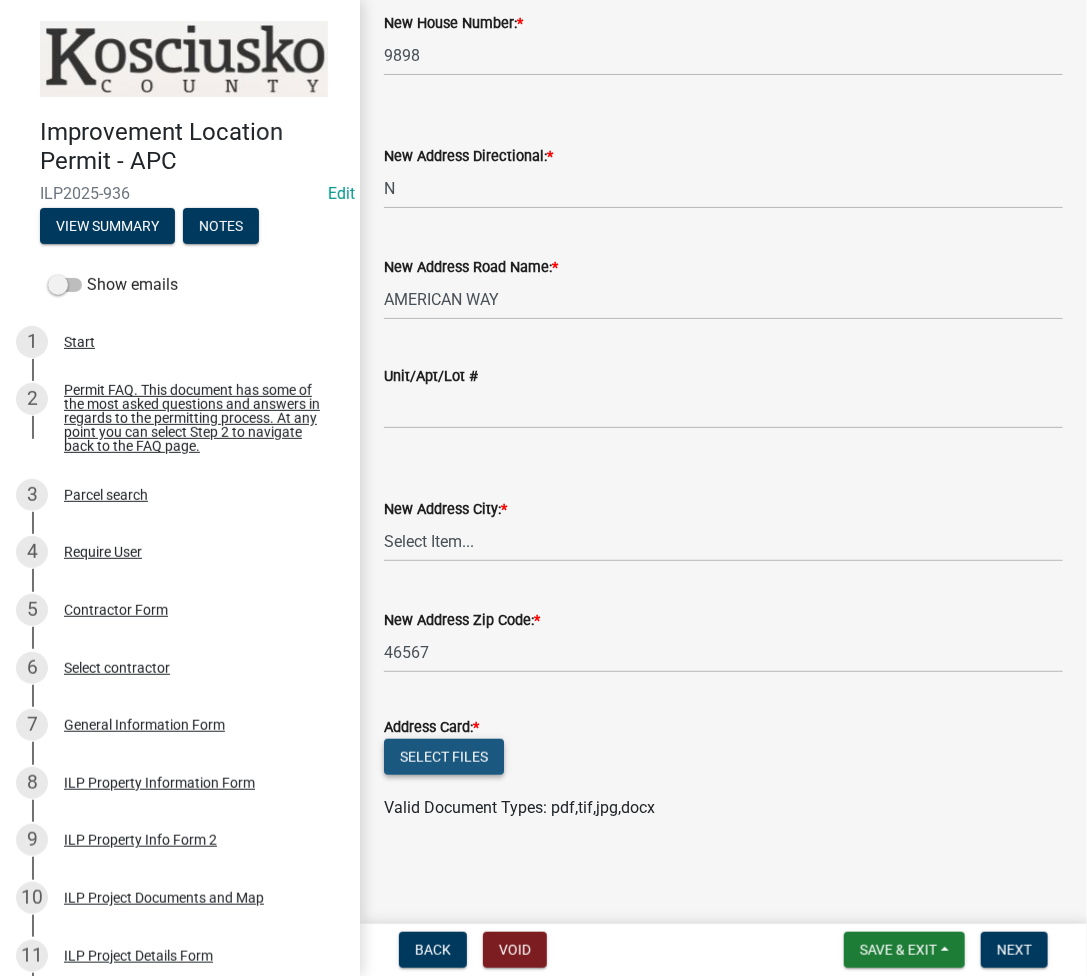 click on "Select files" 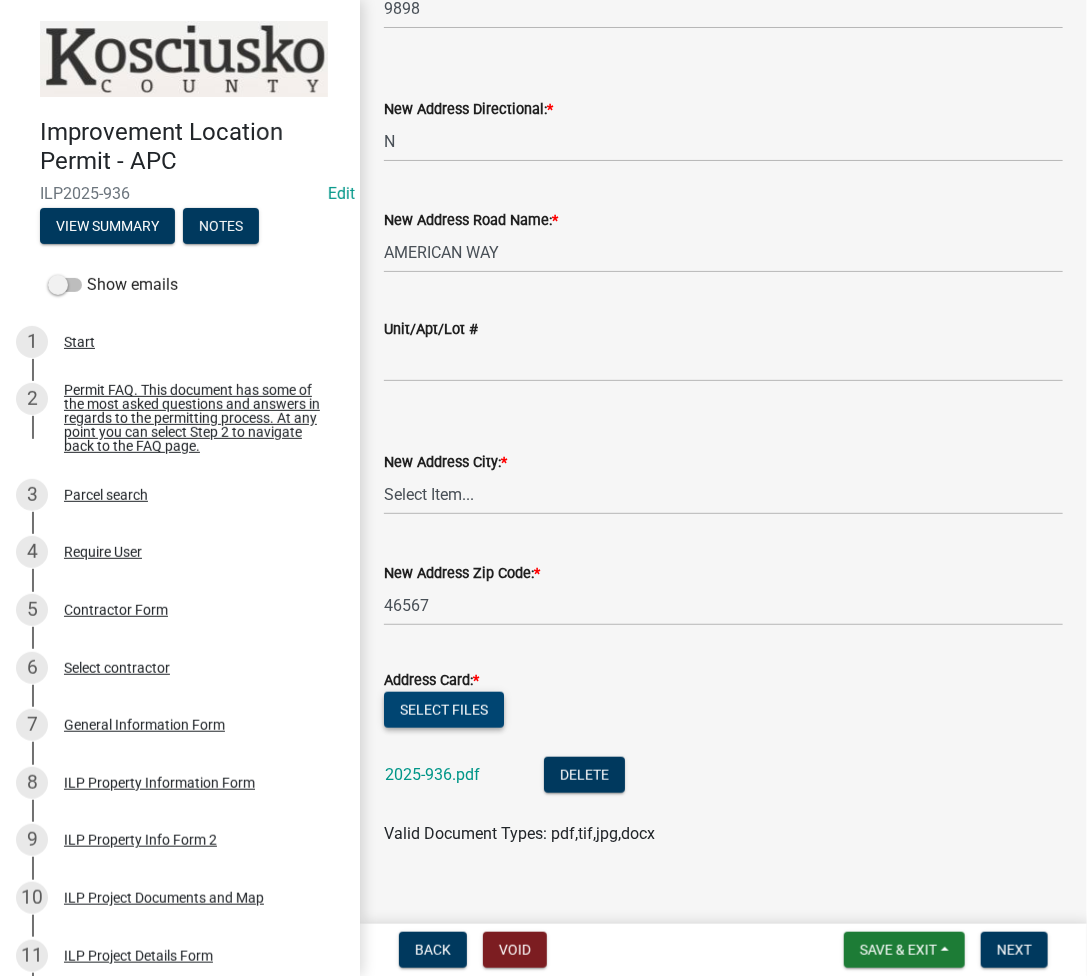 scroll, scrollTop: 248, scrollLeft: 0, axis: vertical 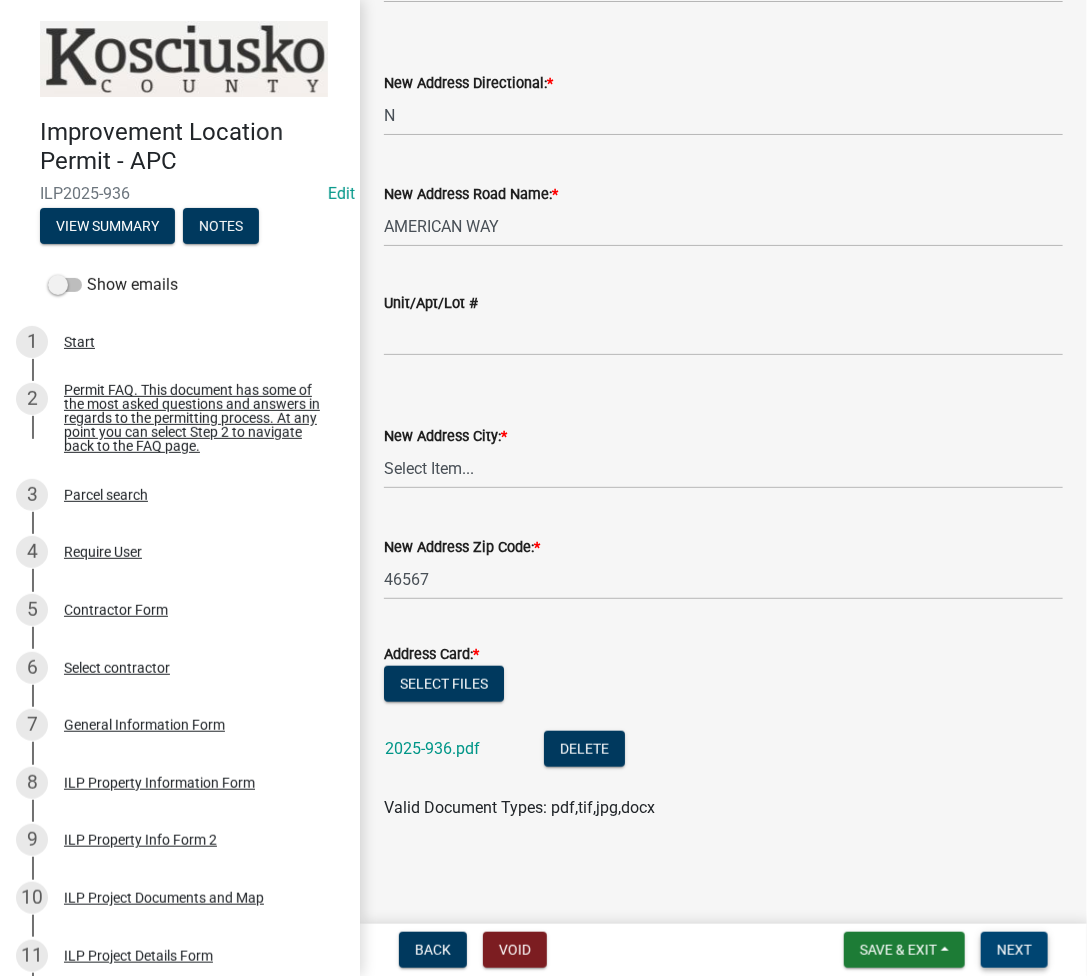 click on "Next" at bounding box center (1014, 950) 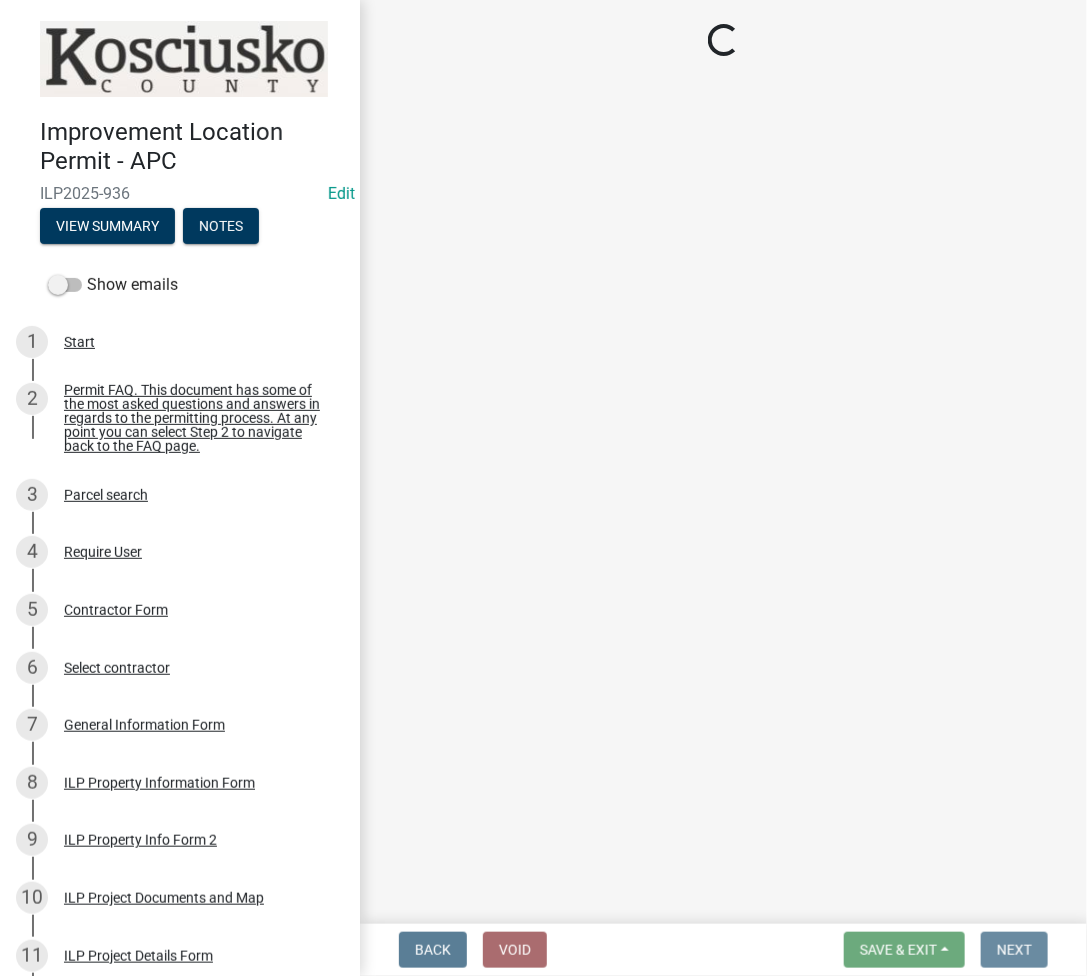 scroll, scrollTop: 0, scrollLeft: 0, axis: both 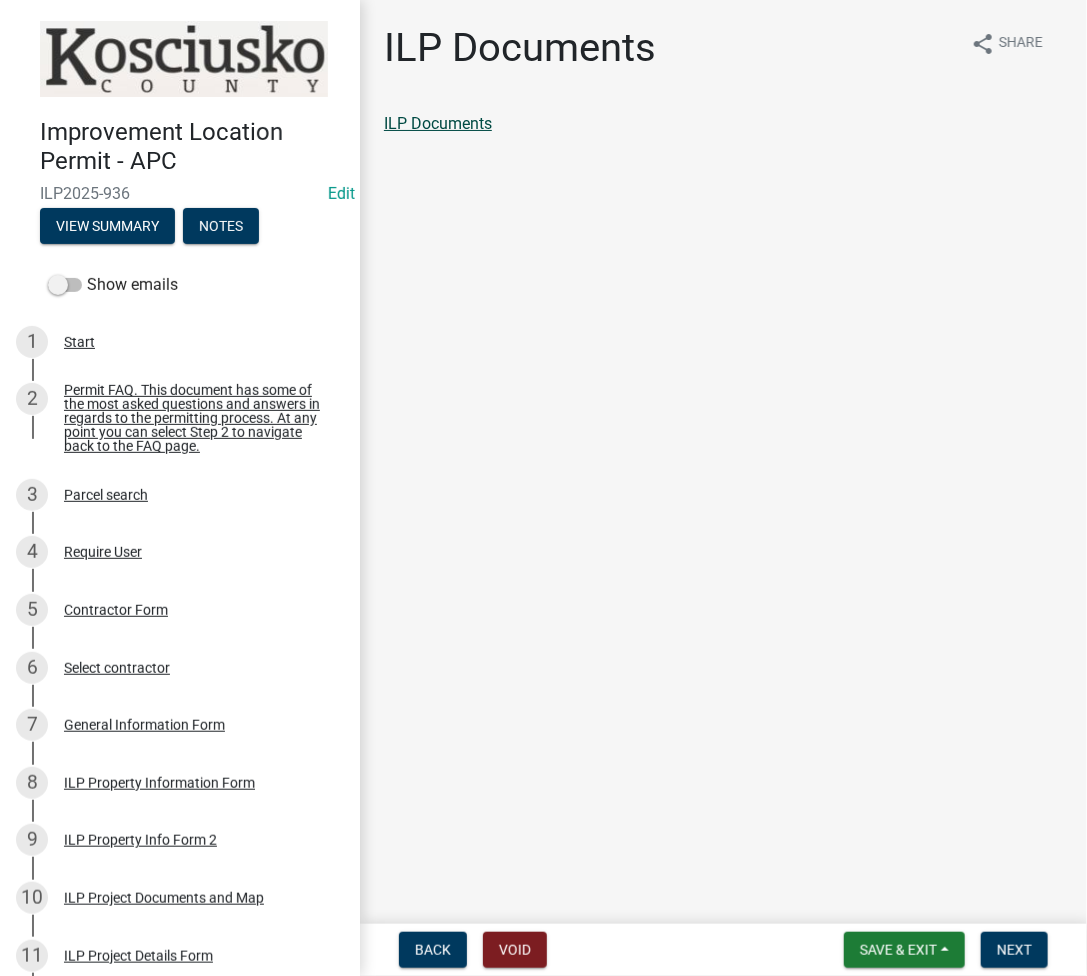 click on "ILP Documents" 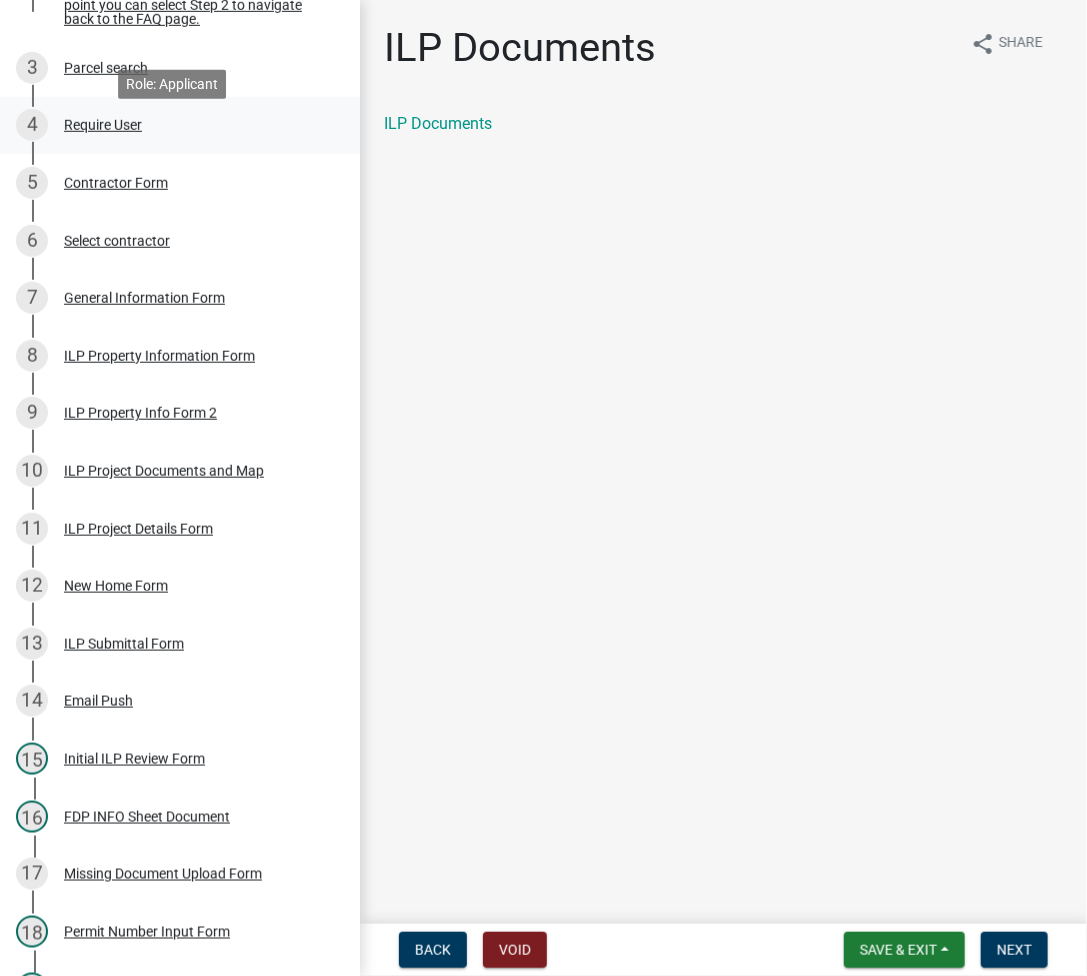 scroll, scrollTop: 533, scrollLeft: 0, axis: vertical 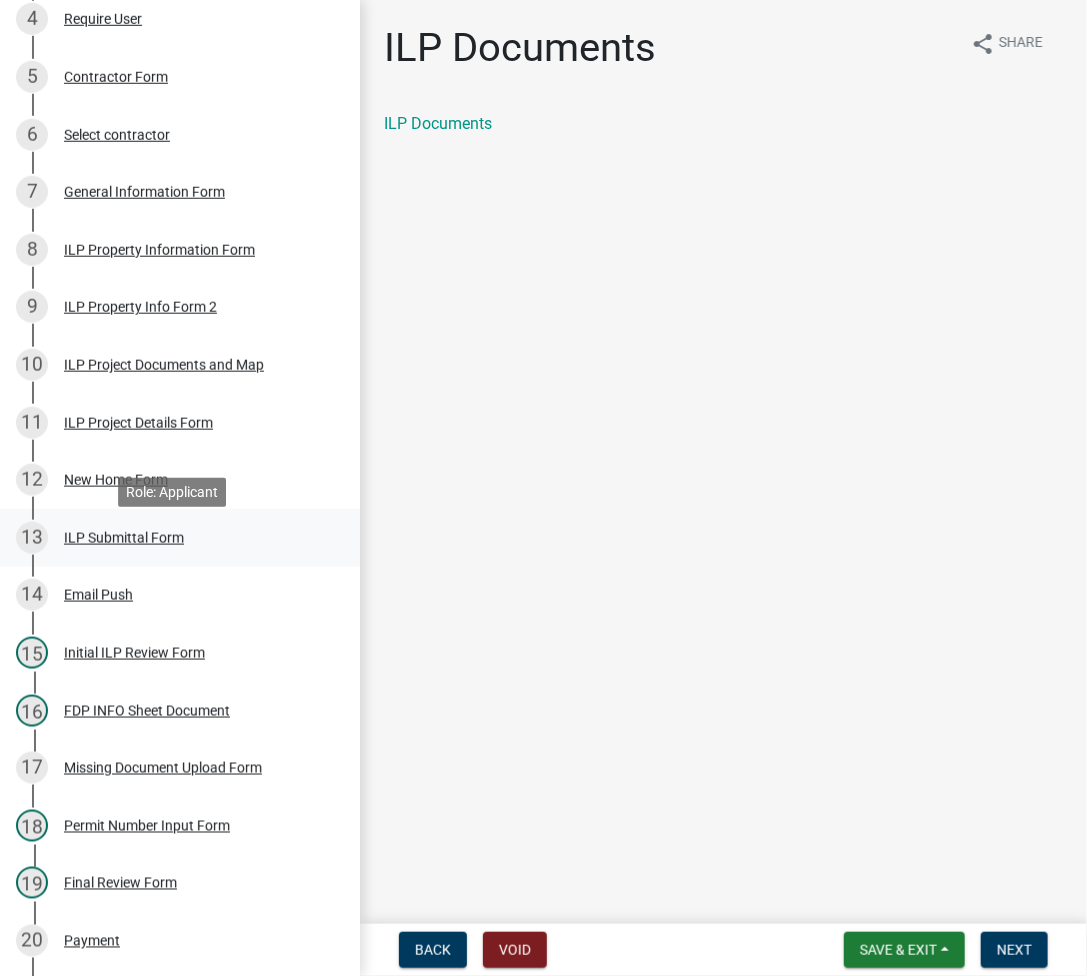 click on "ILP Submittal Form" at bounding box center (124, 538) 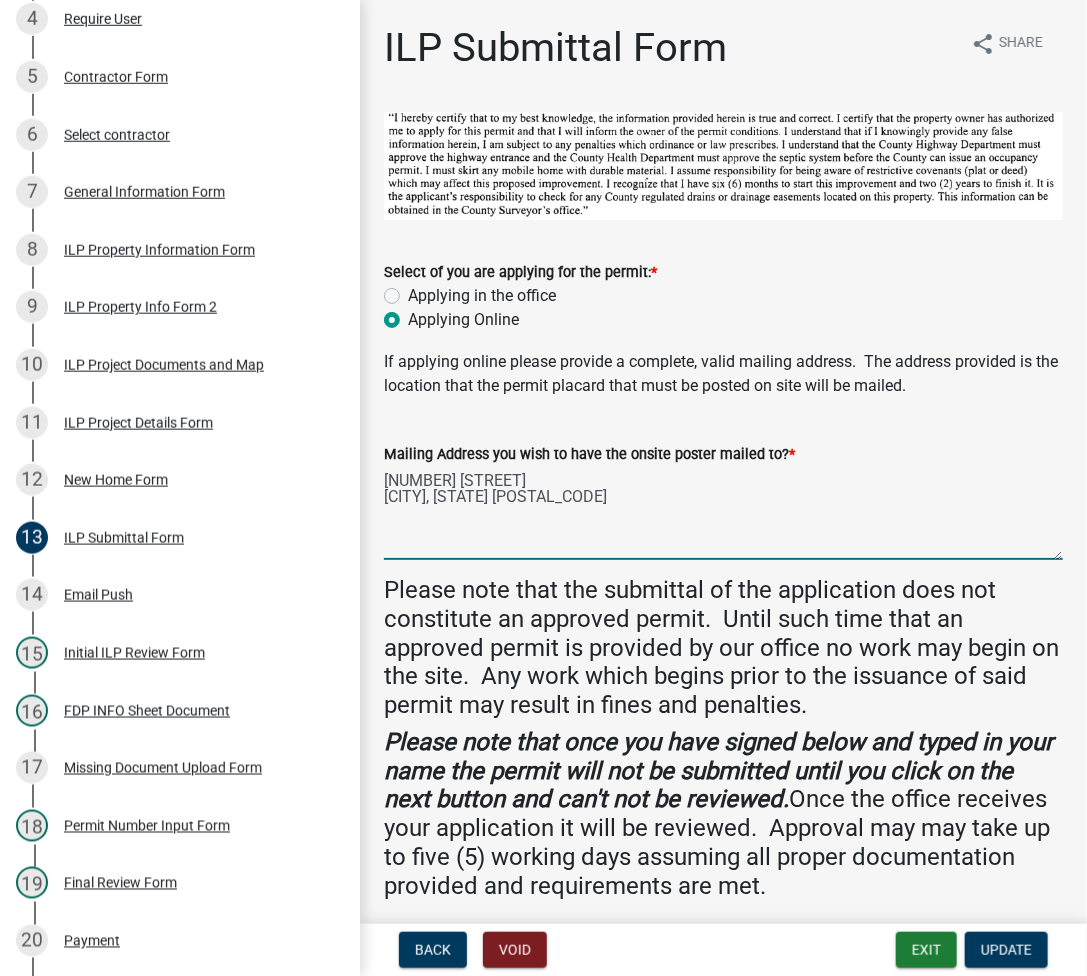 drag, startPoint x: 384, startPoint y: 475, endPoint x: 577, endPoint y: 501, distance: 194.74342 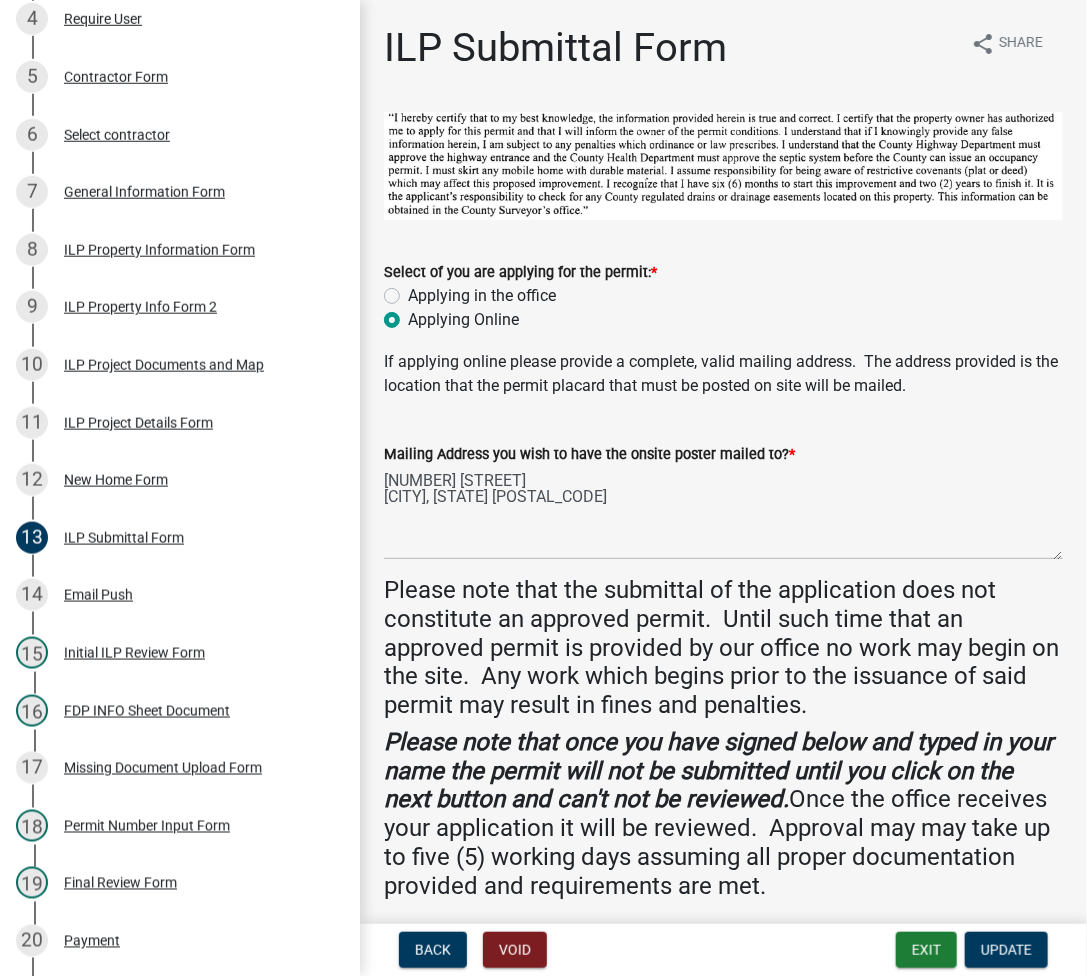 scroll, scrollTop: 533, scrollLeft: 0, axis: vertical 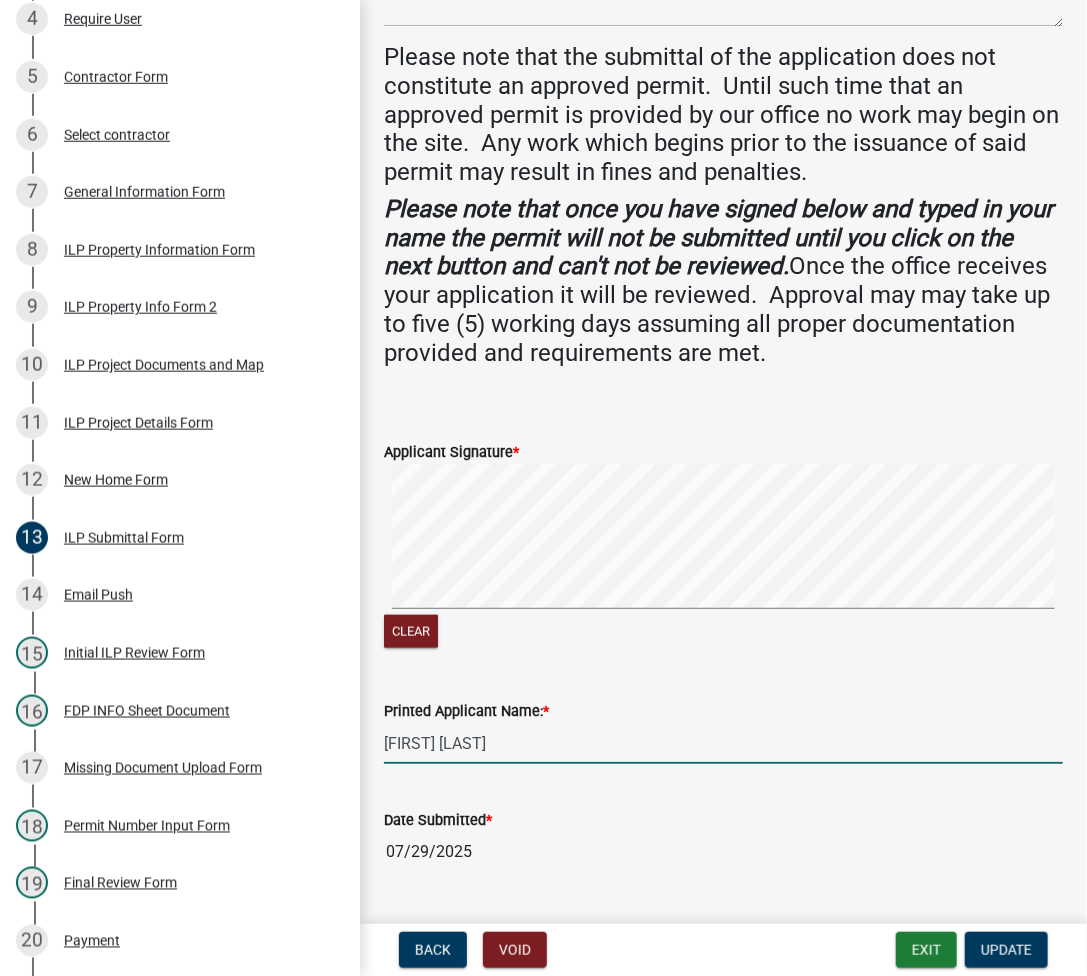 drag, startPoint x: 474, startPoint y: 738, endPoint x: 377, endPoint y: 741, distance: 97.04638 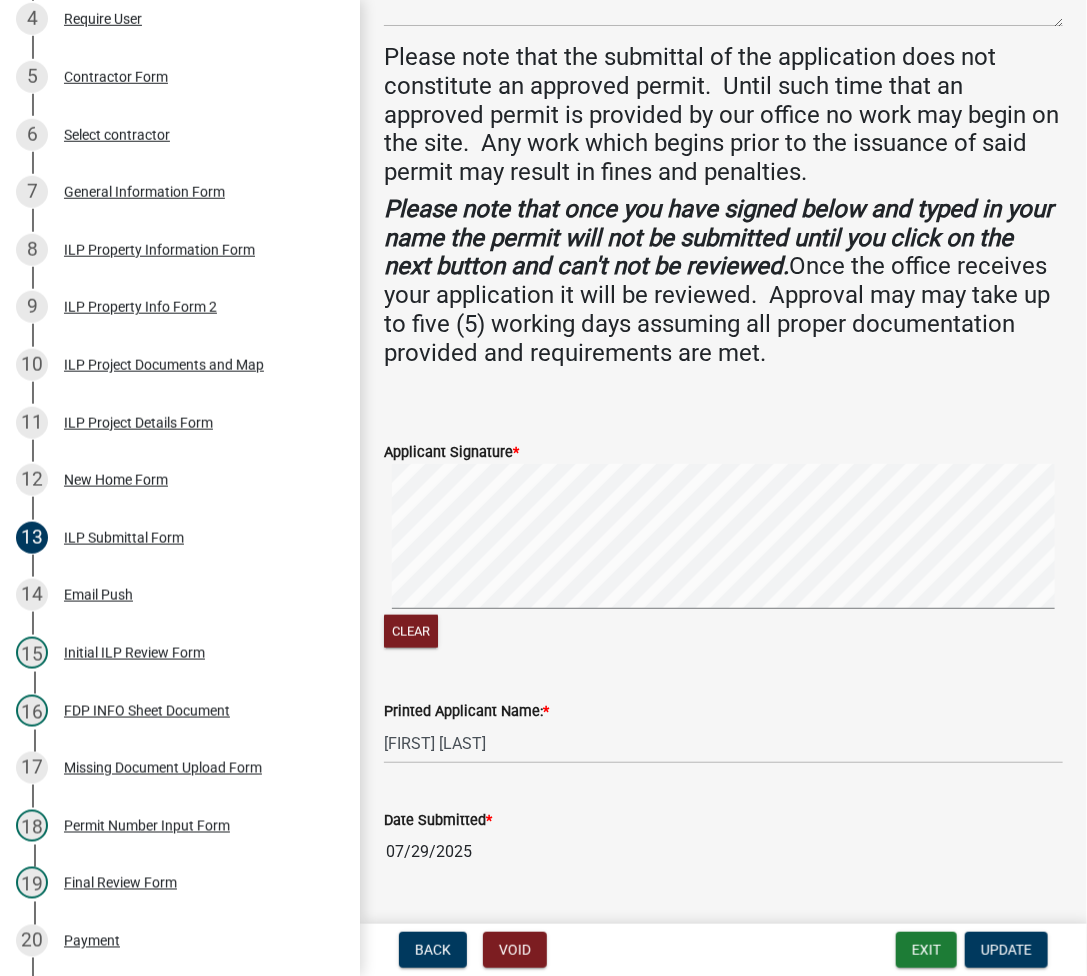 scroll, scrollTop: 0, scrollLeft: 0, axis: both 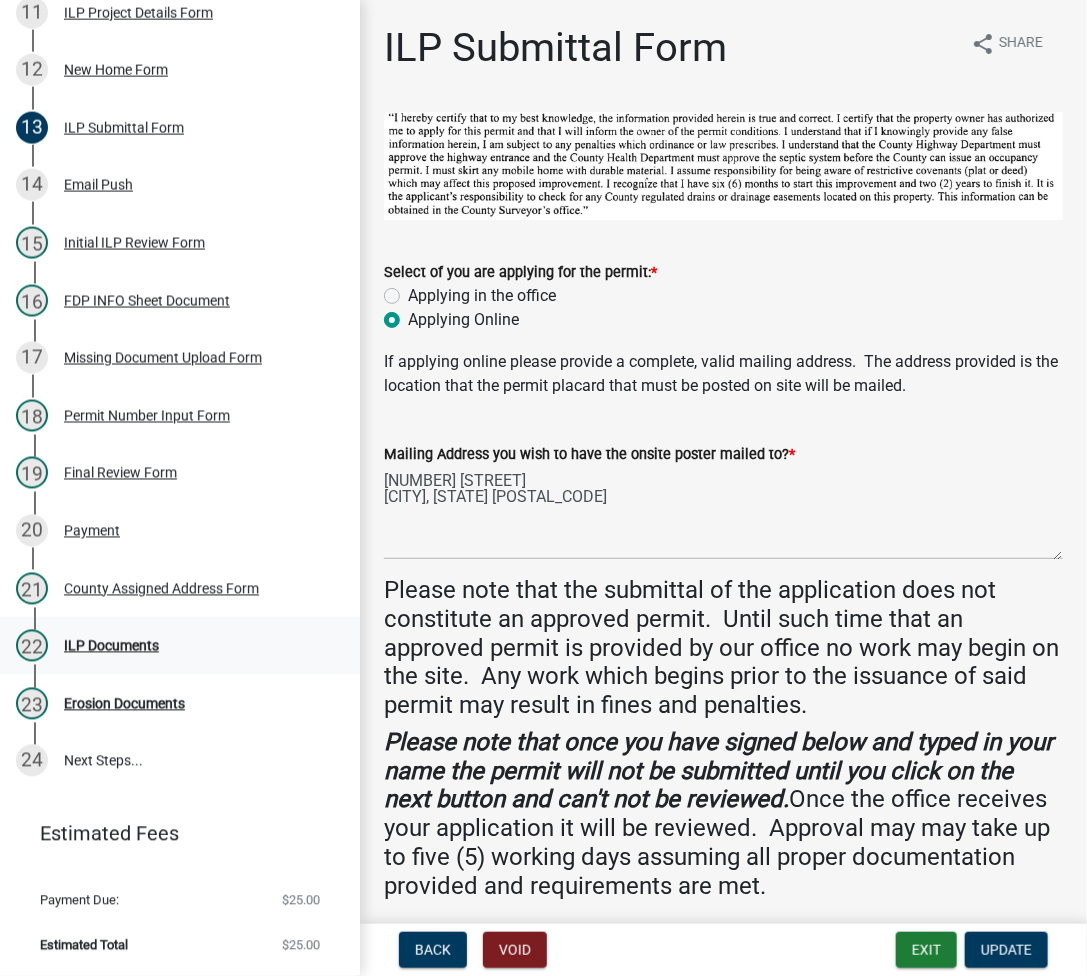 click on "ILP Documents" at bounding box center [111, 646] 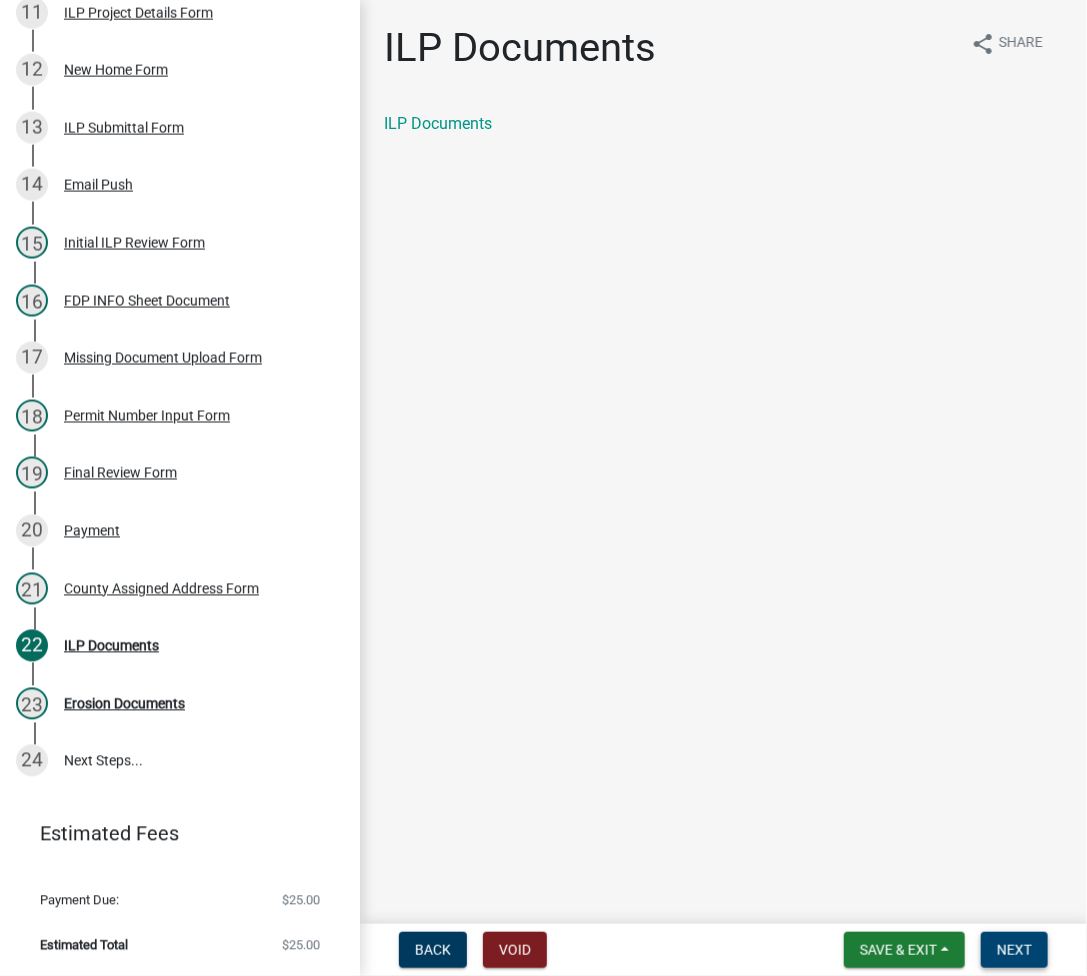 click on "Next" at bounding box center [1014, 950] 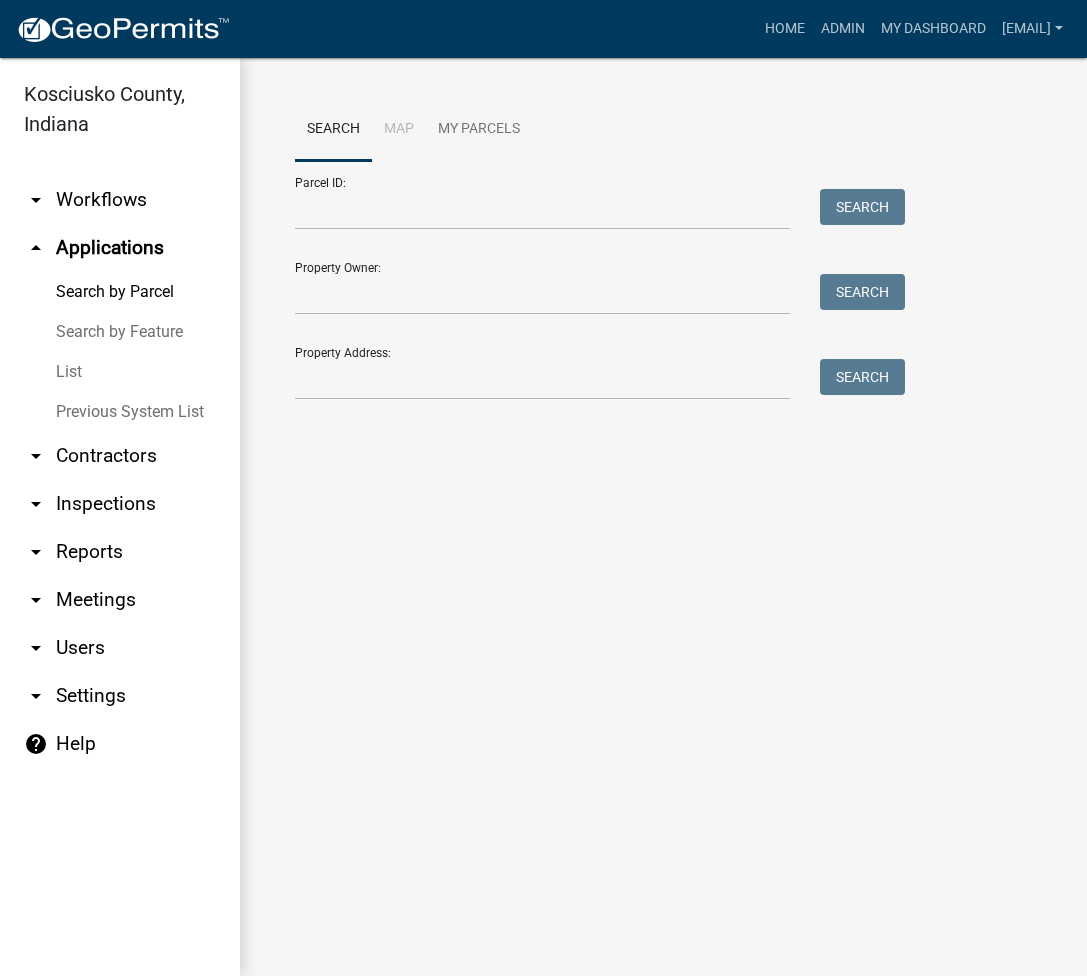 scroll, scrollTop: 0, scrollLeft: 0, axis: both 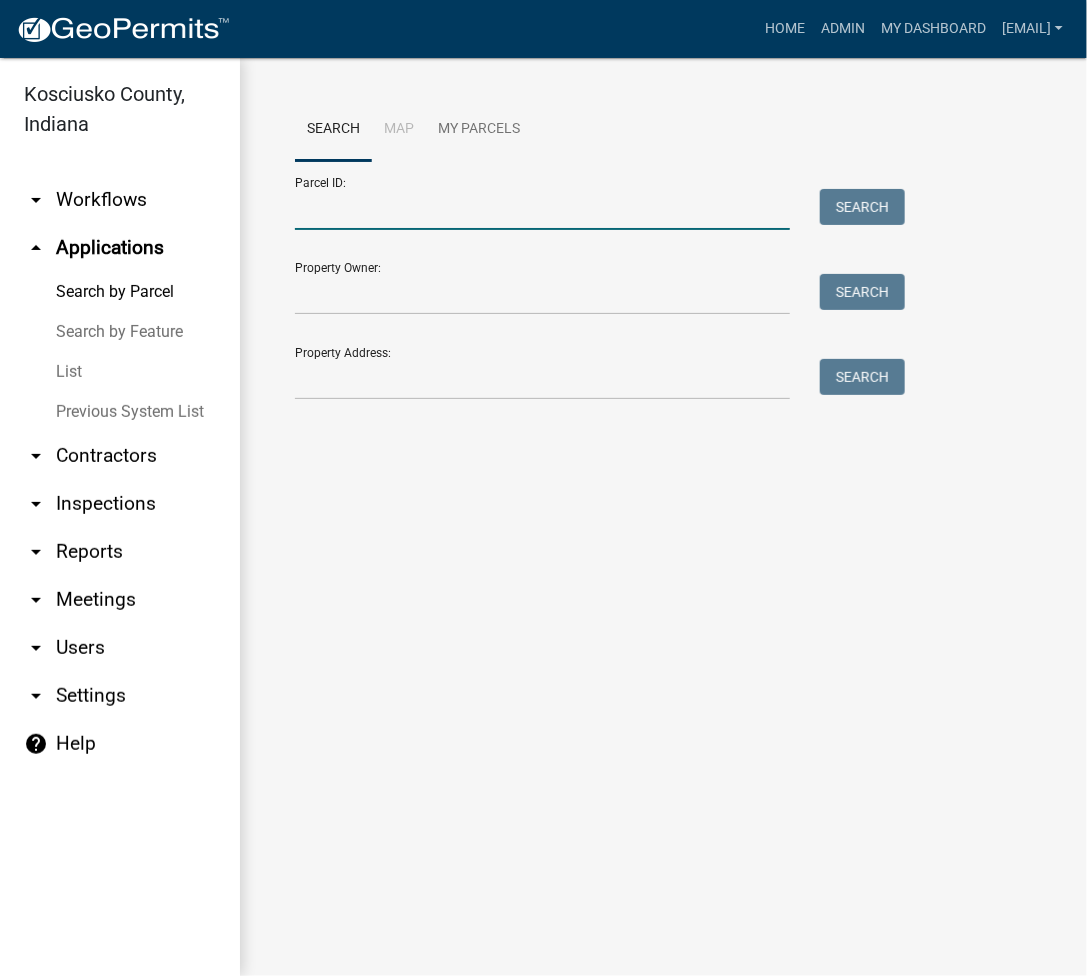 click on "Parcel ID:" at bounding box center (542, 209) 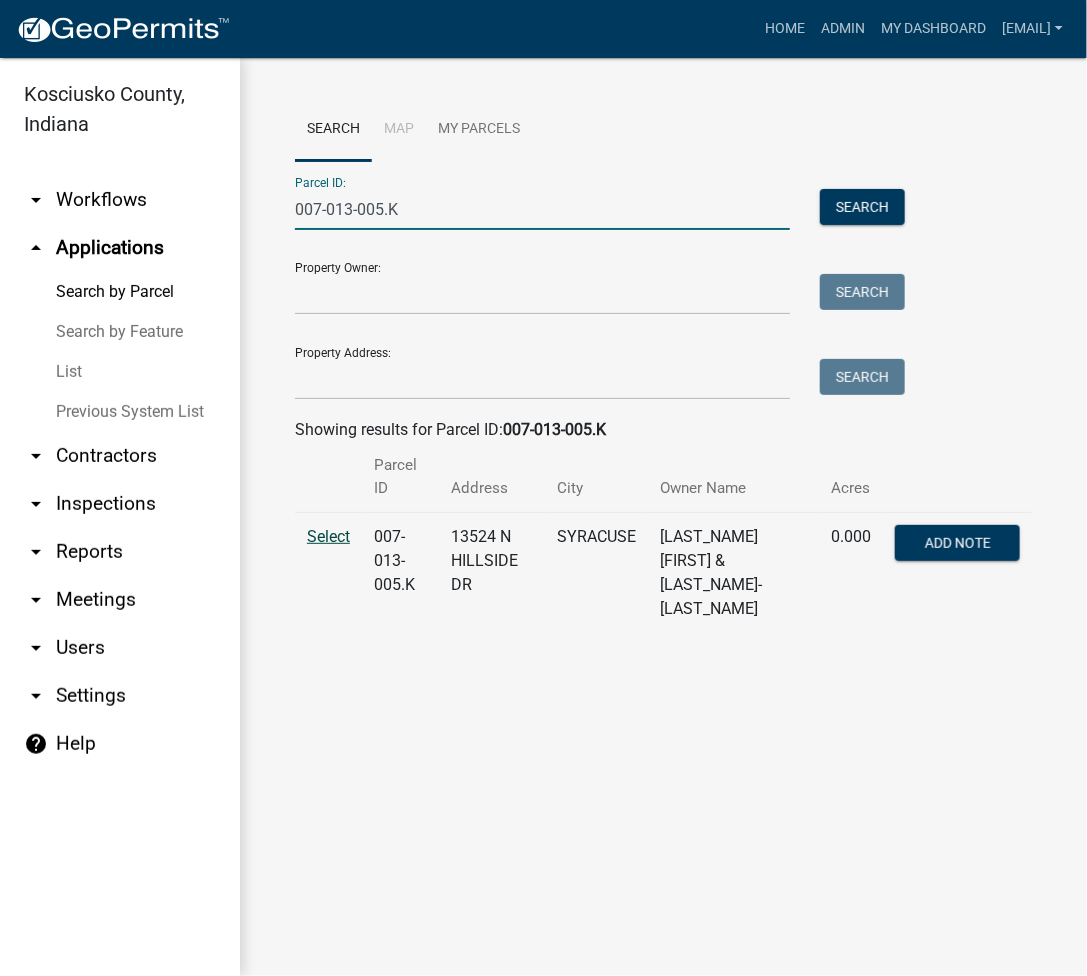 type on "007-013-005.K" 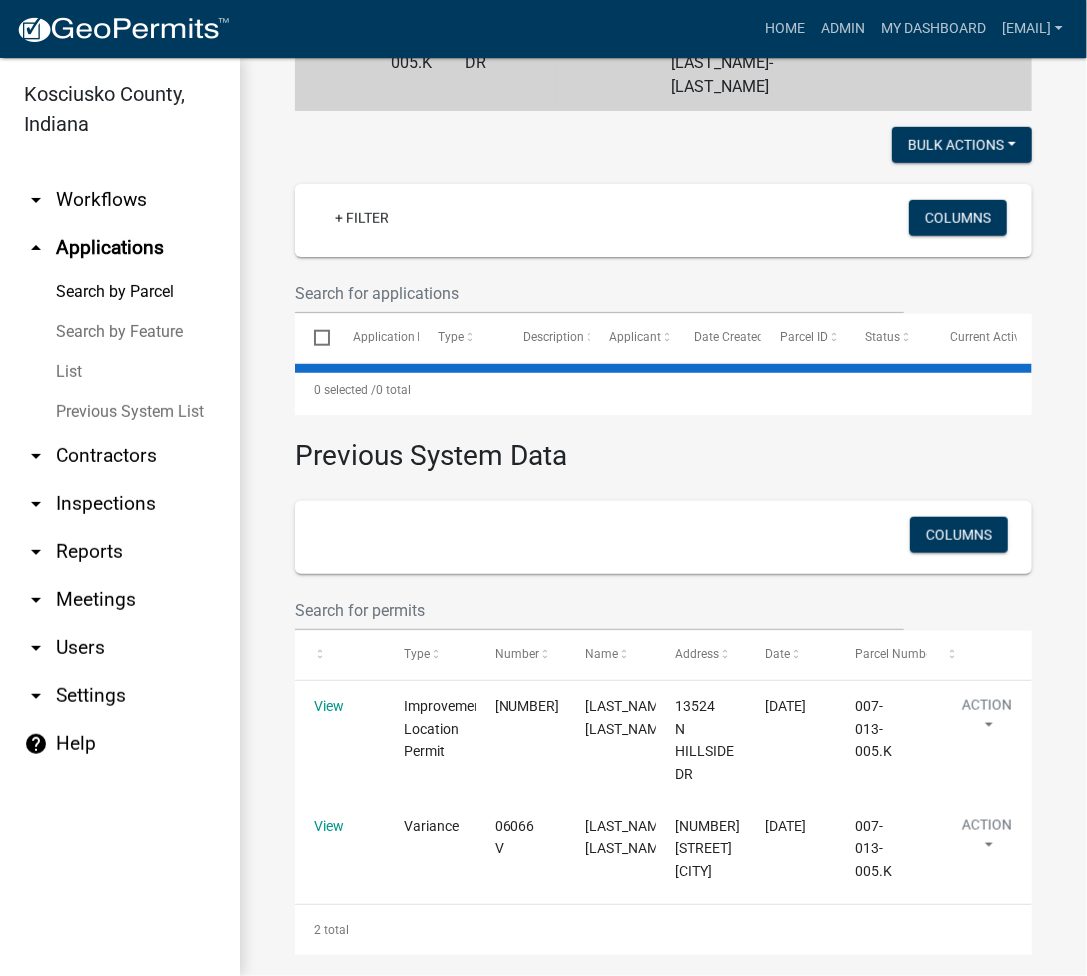 scroll, scrollTop: 561, scrollLeft: 0, axis: vertical 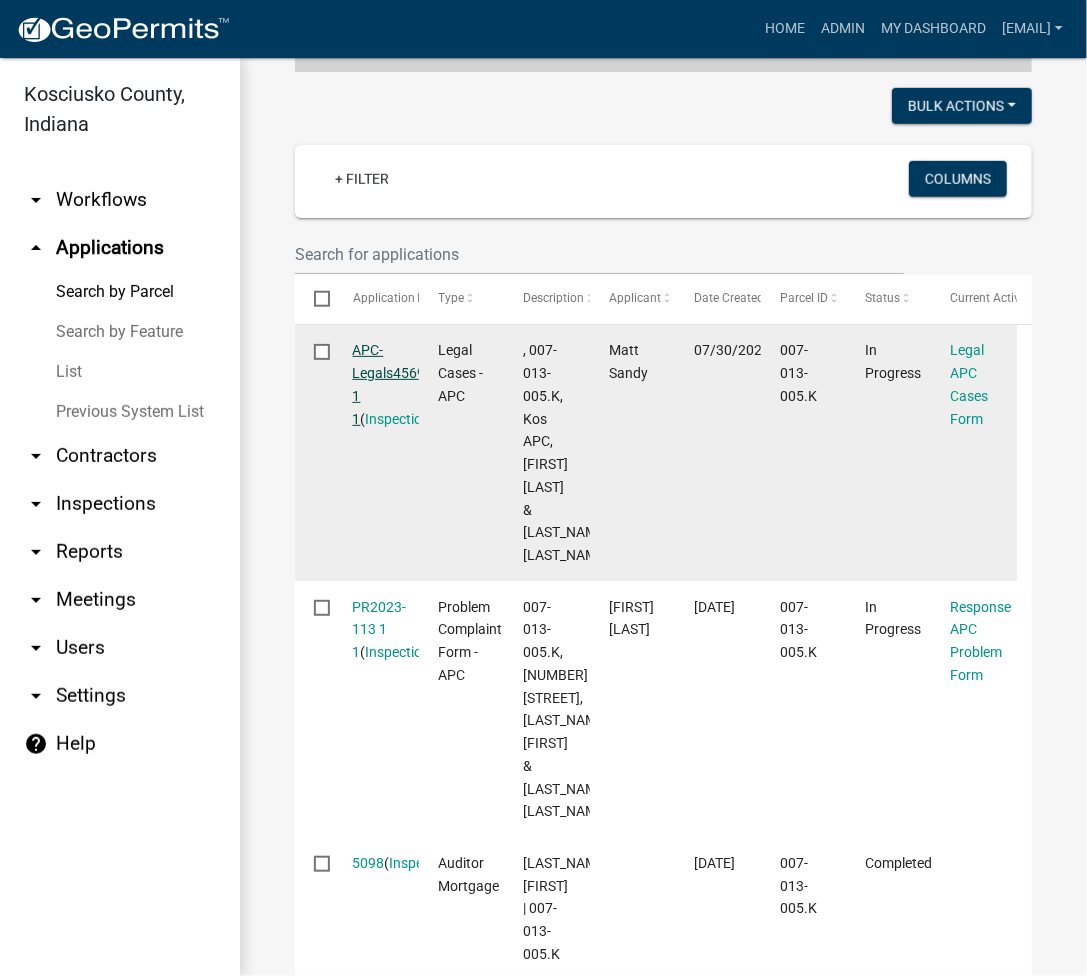 click on "APC-Legals456953 1 1" 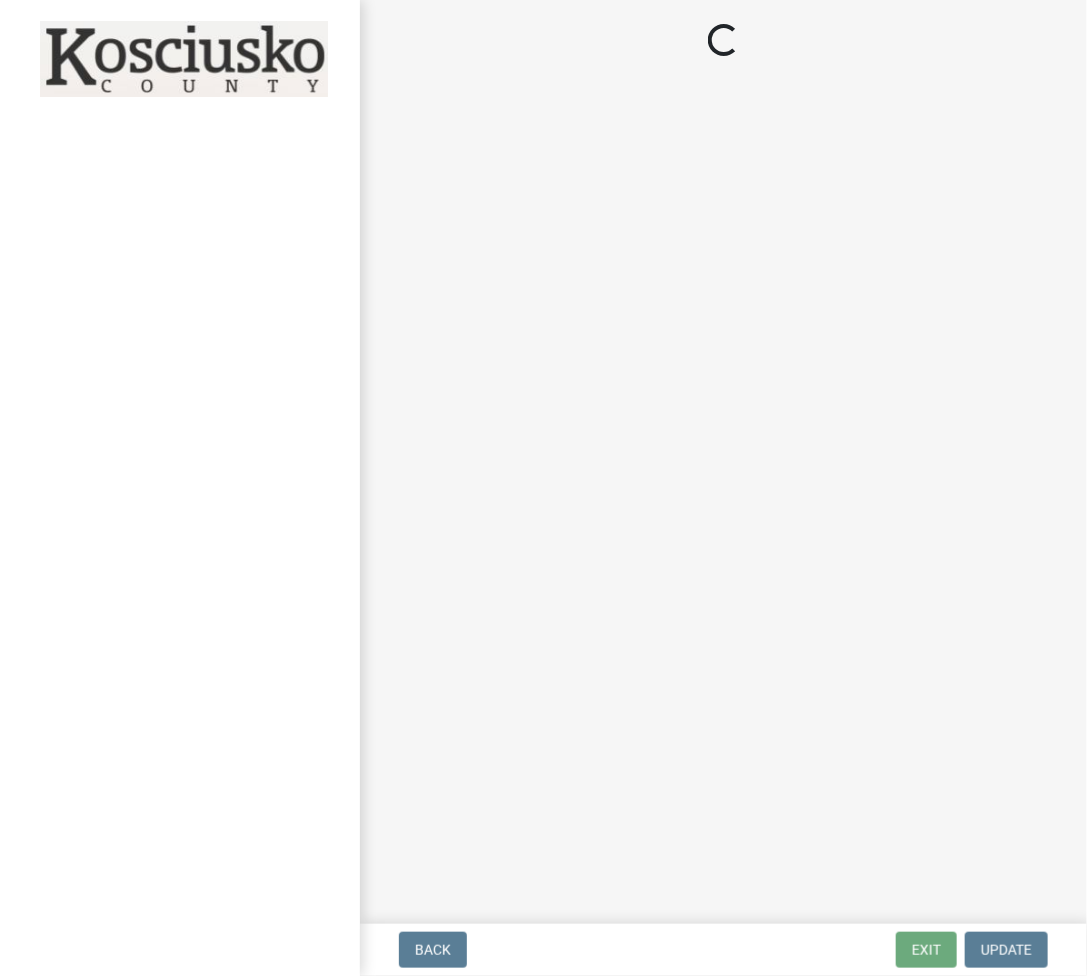 select on "36428df0-c142-4410-ae7d-38c1187f24f0" 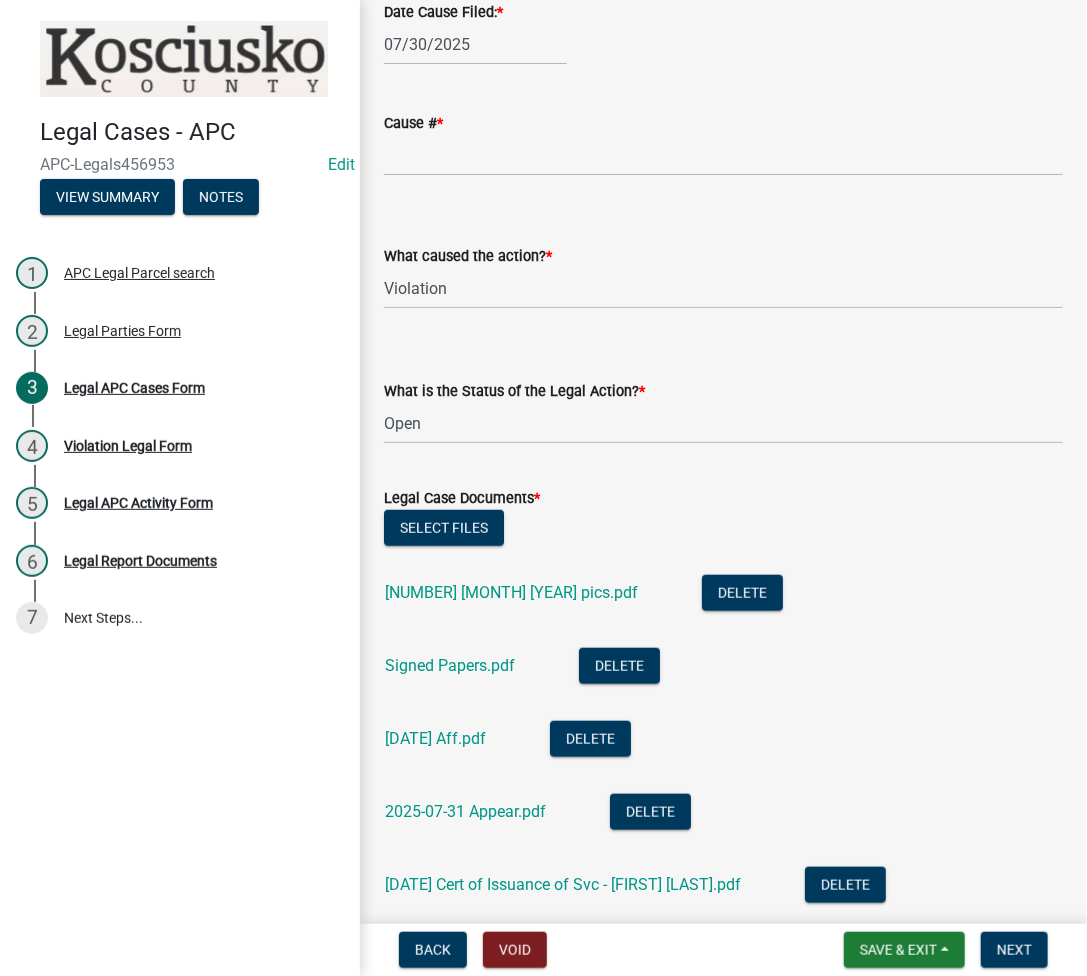 scroll, scrollTop: 0, scrollLeft: 0, axis: both 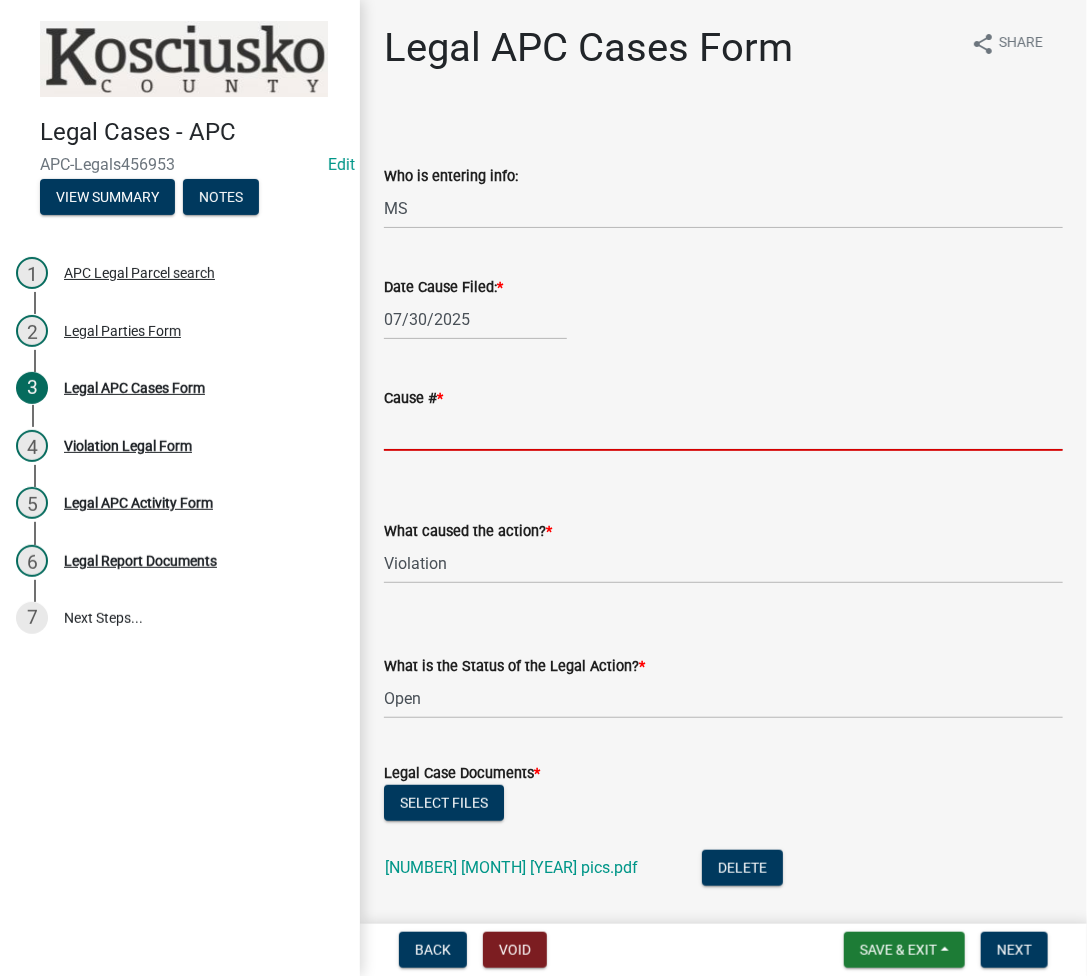 click on "Cause #  *" at bounding box center [723, 430] 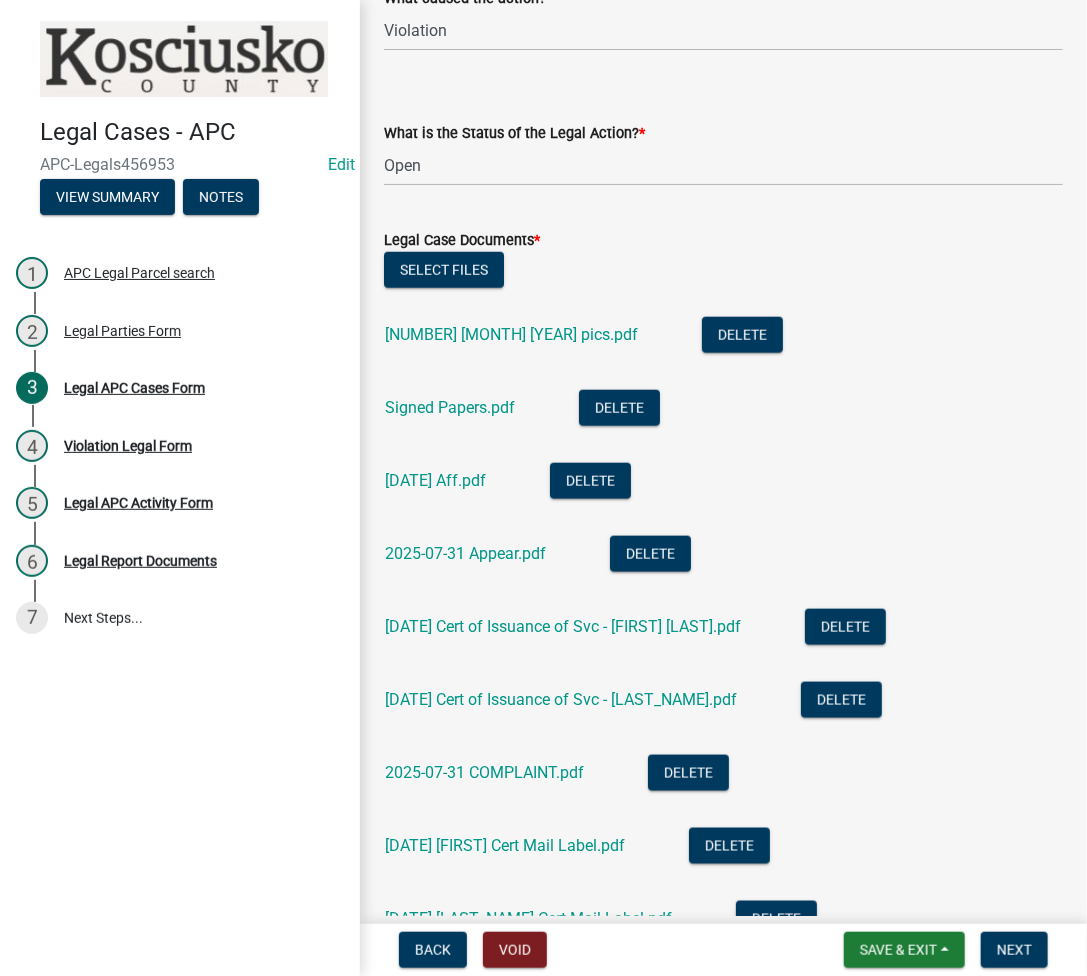 scroll, scrollTop: 1009, scrollLeft: 0, axis: vertical 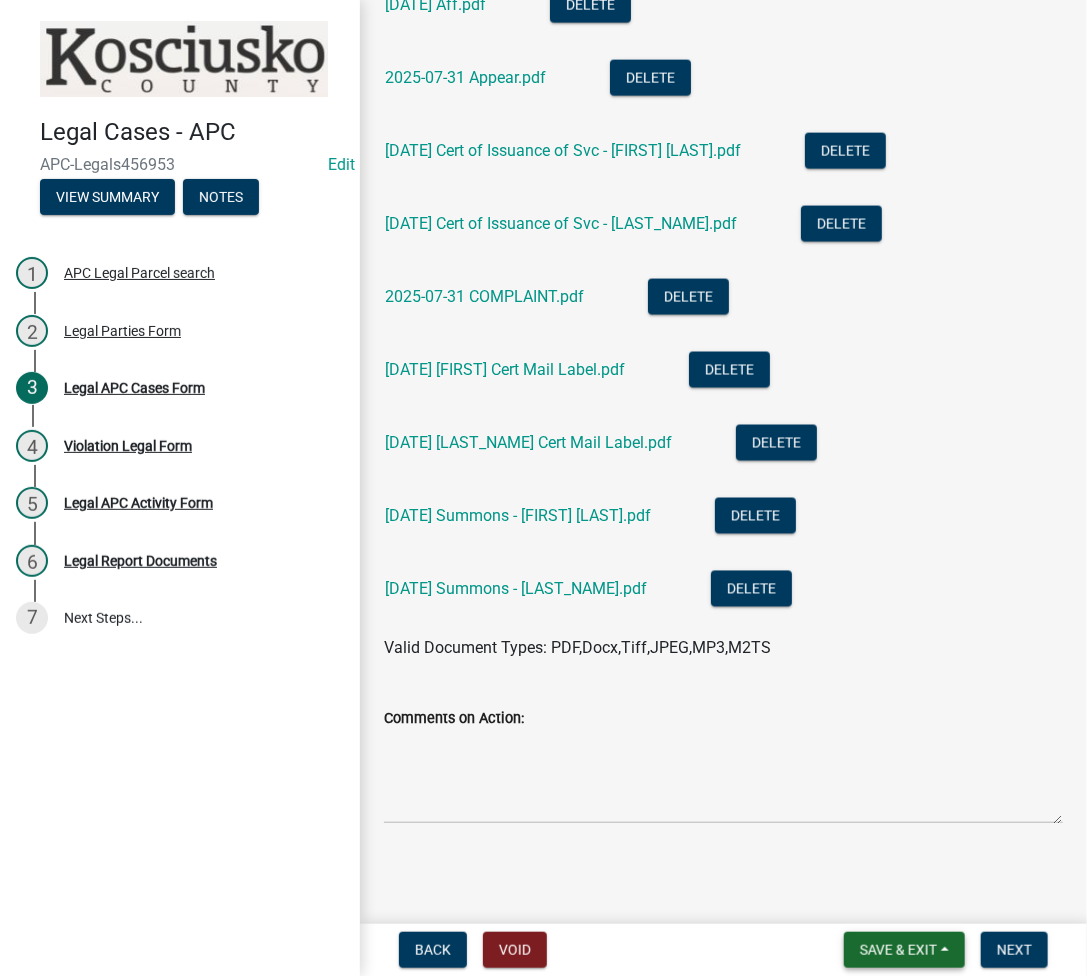 type on "43D04-2507-PL-000073" 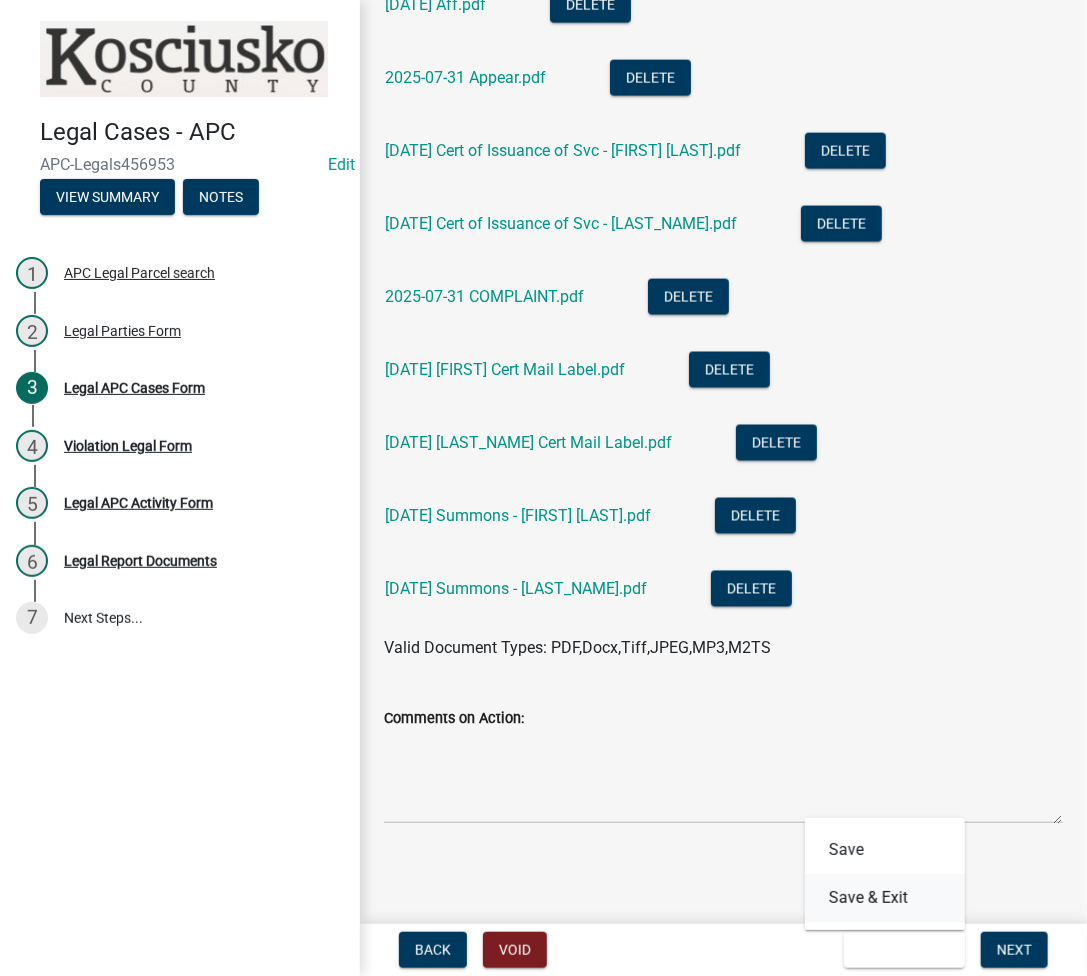 click on "Save & Exit" at bounding box center [885, 898] 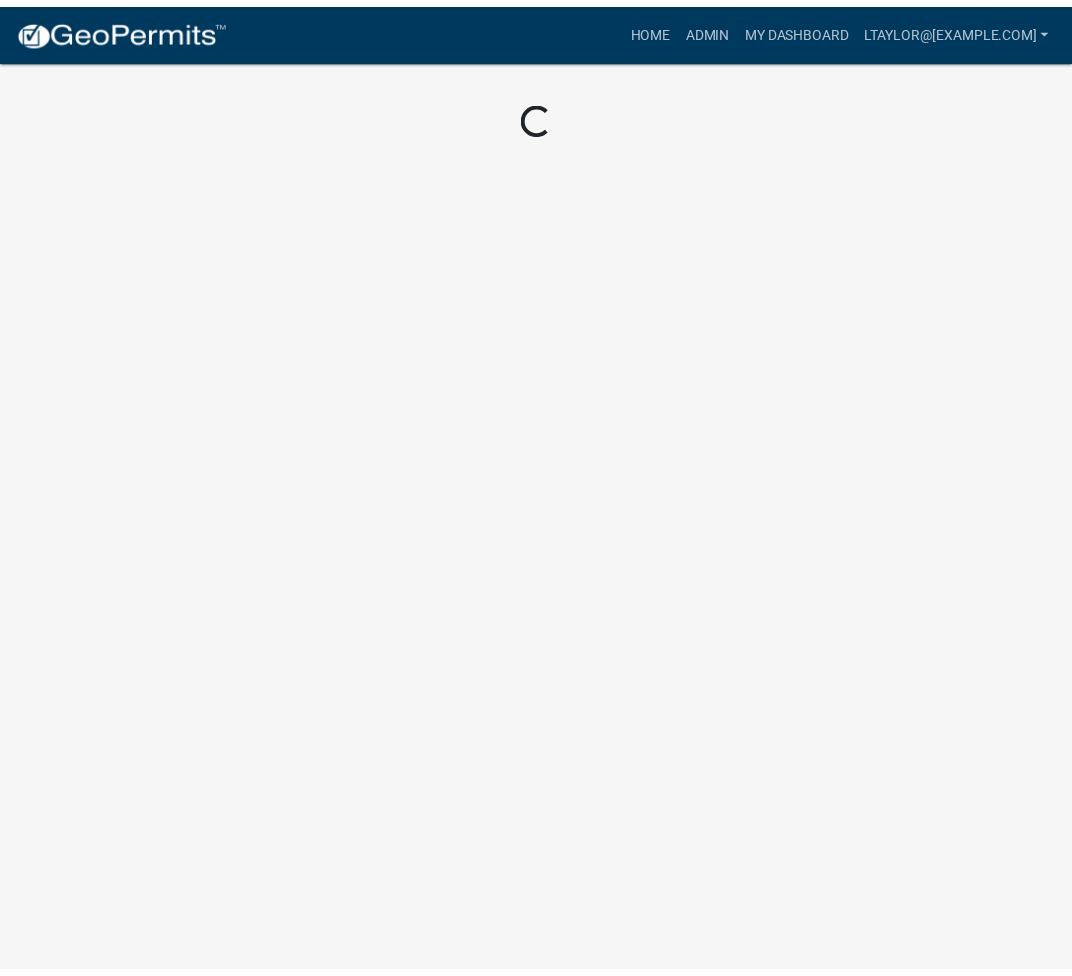 scroll, scrollTop: 0, scrollLeft: 0, axis: both 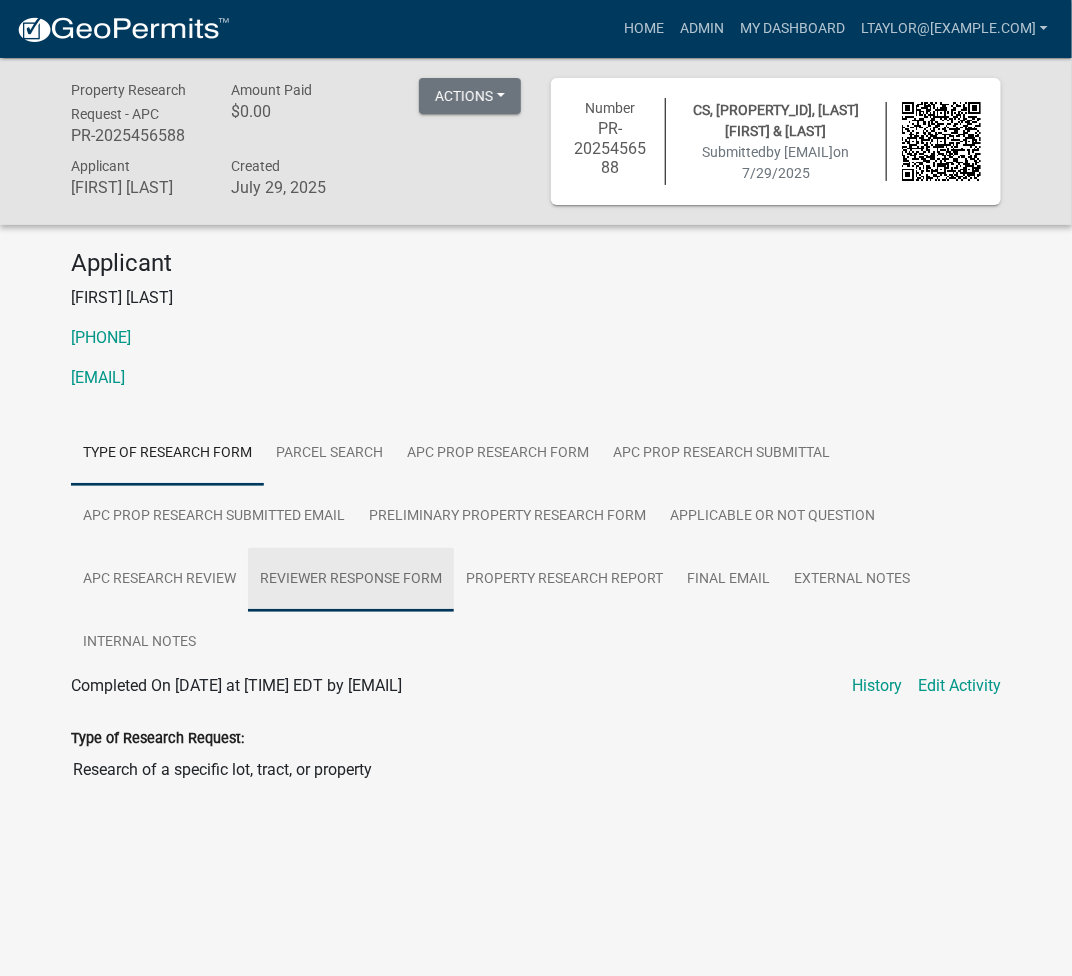 click on "Reviewer Response Form" at bounding box center [351, 580] 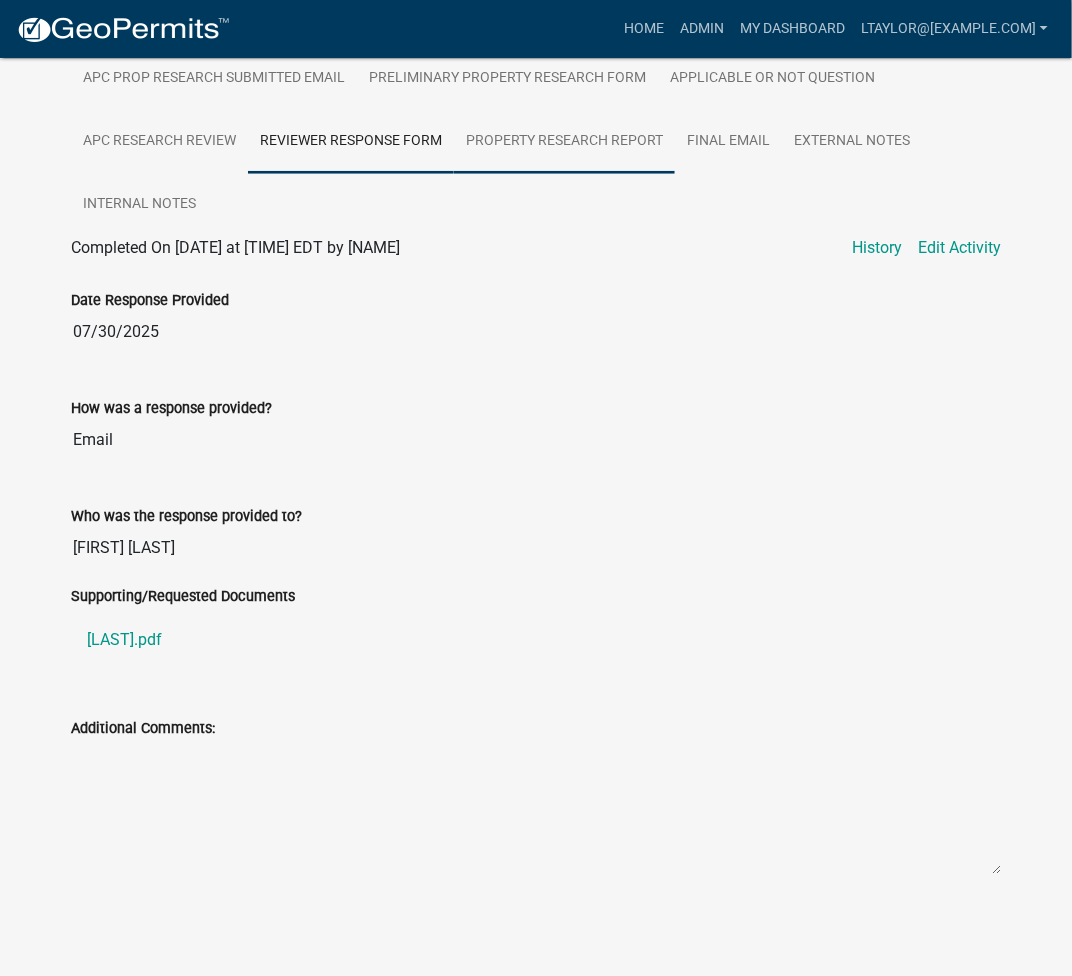 scroll, scrollTop: 187, scrollLeft: 0, axis: vertical 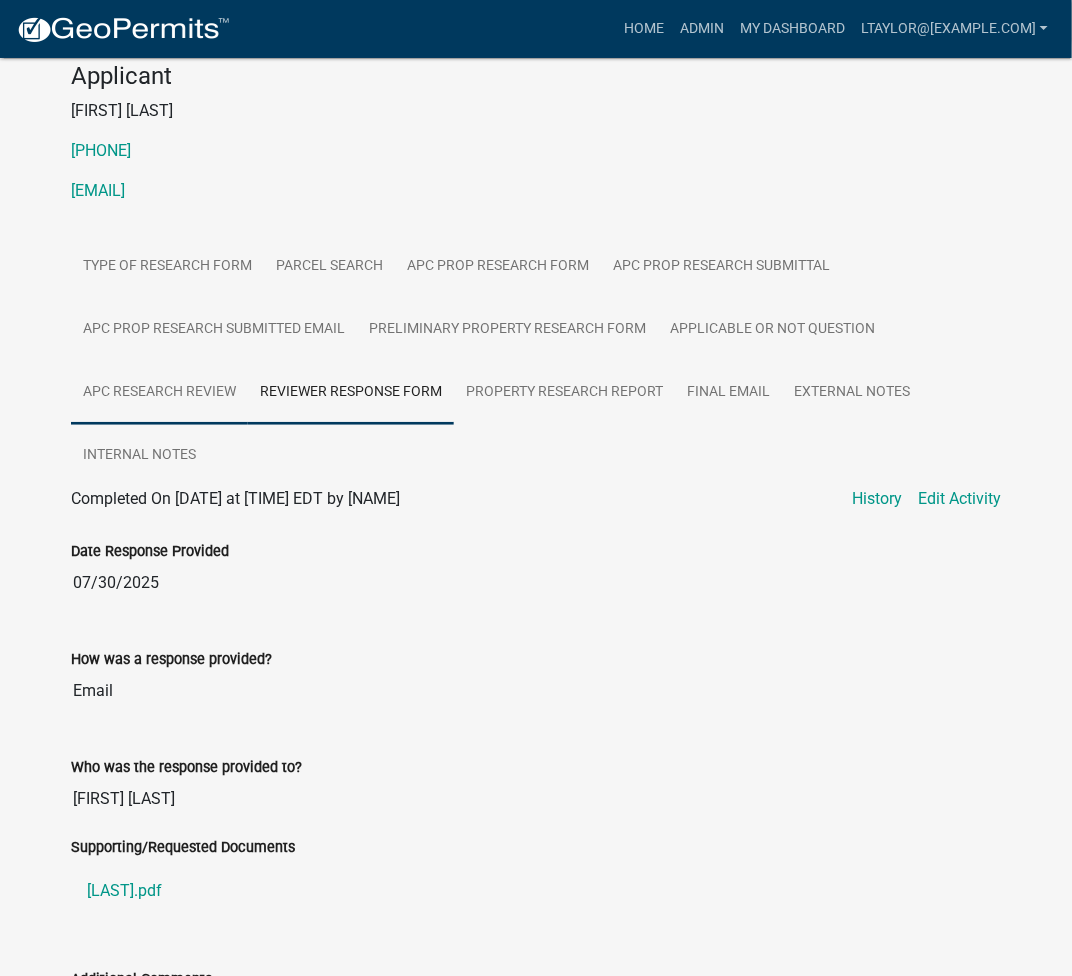 click on "APC Research Review" at bounding box center (159, 393) 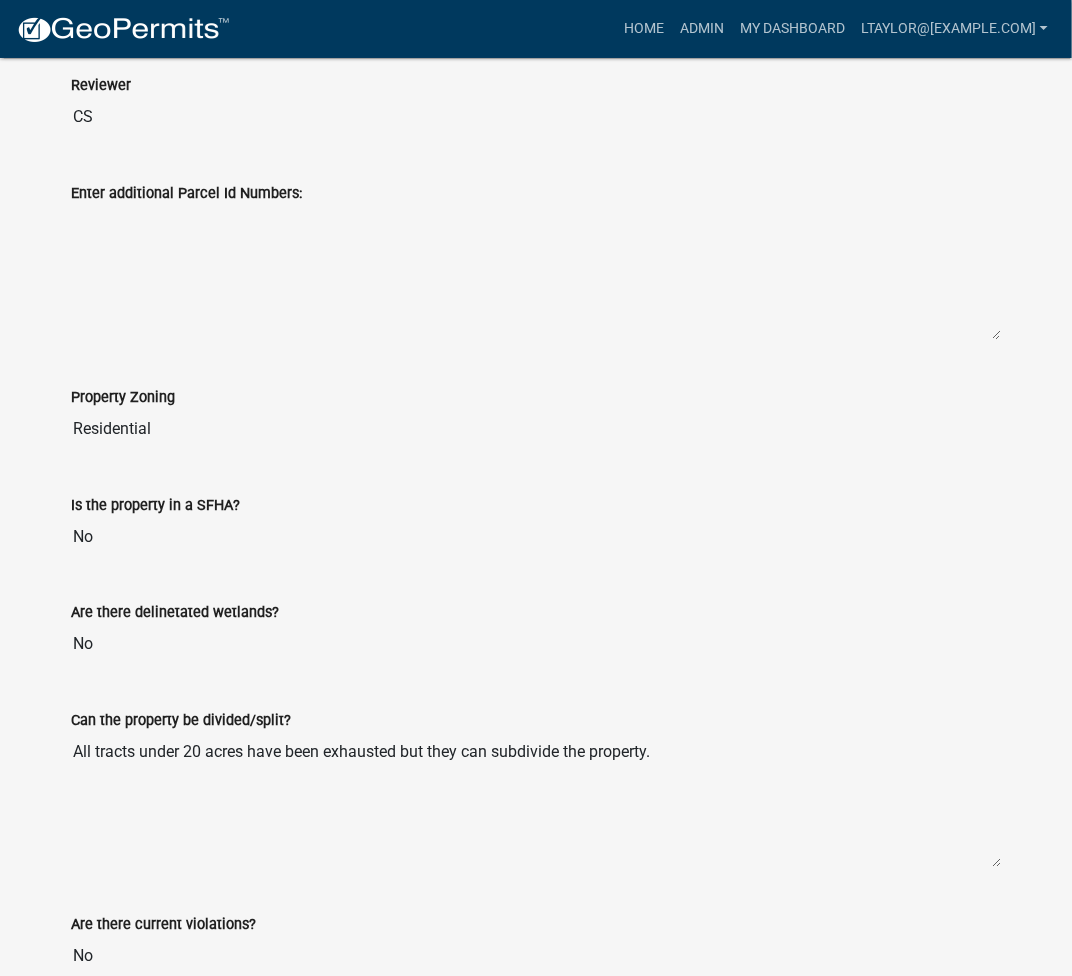 scroll, scrollTop: 5, scrollLeft: 0, axis: vertical 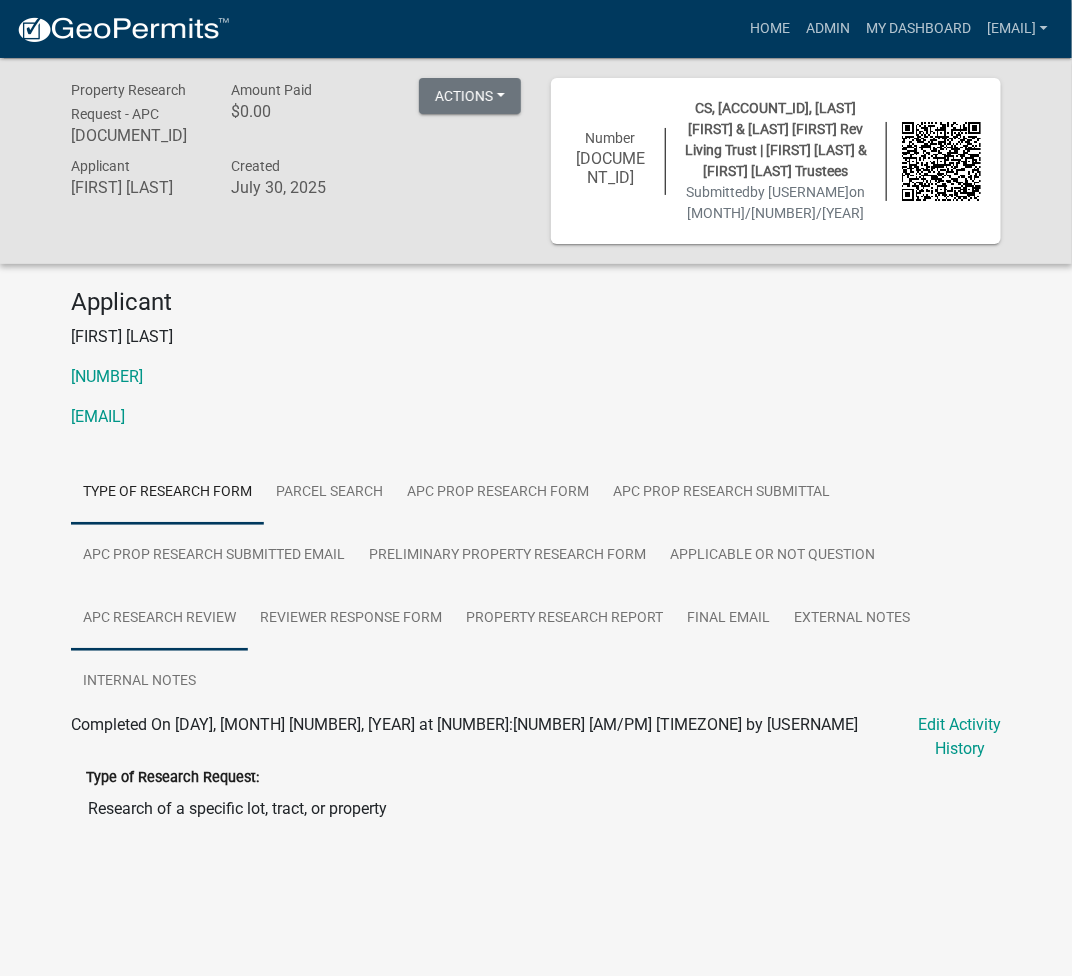 click on "APC Research Review" at bounding box center (159, 619) 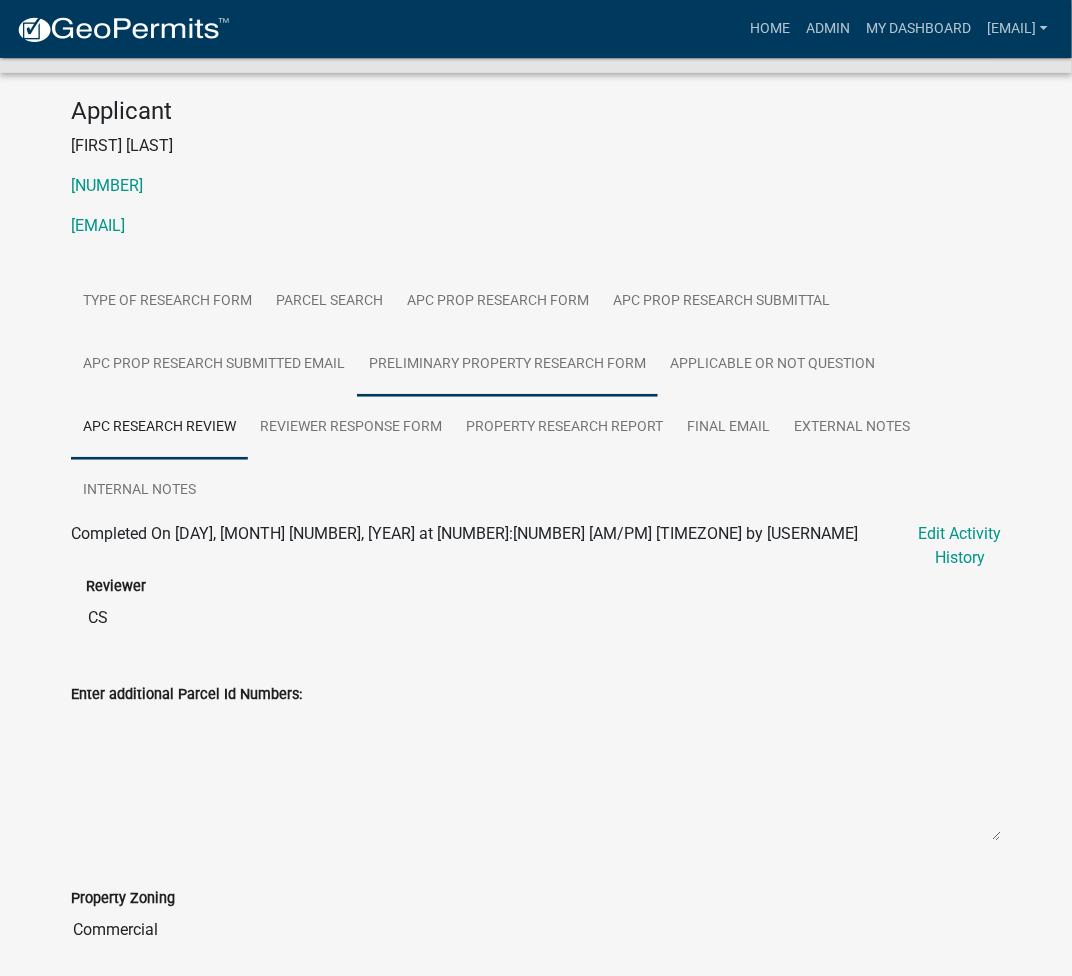 scroll, scrollTop: 0, scrollLeft: 0, axis: both 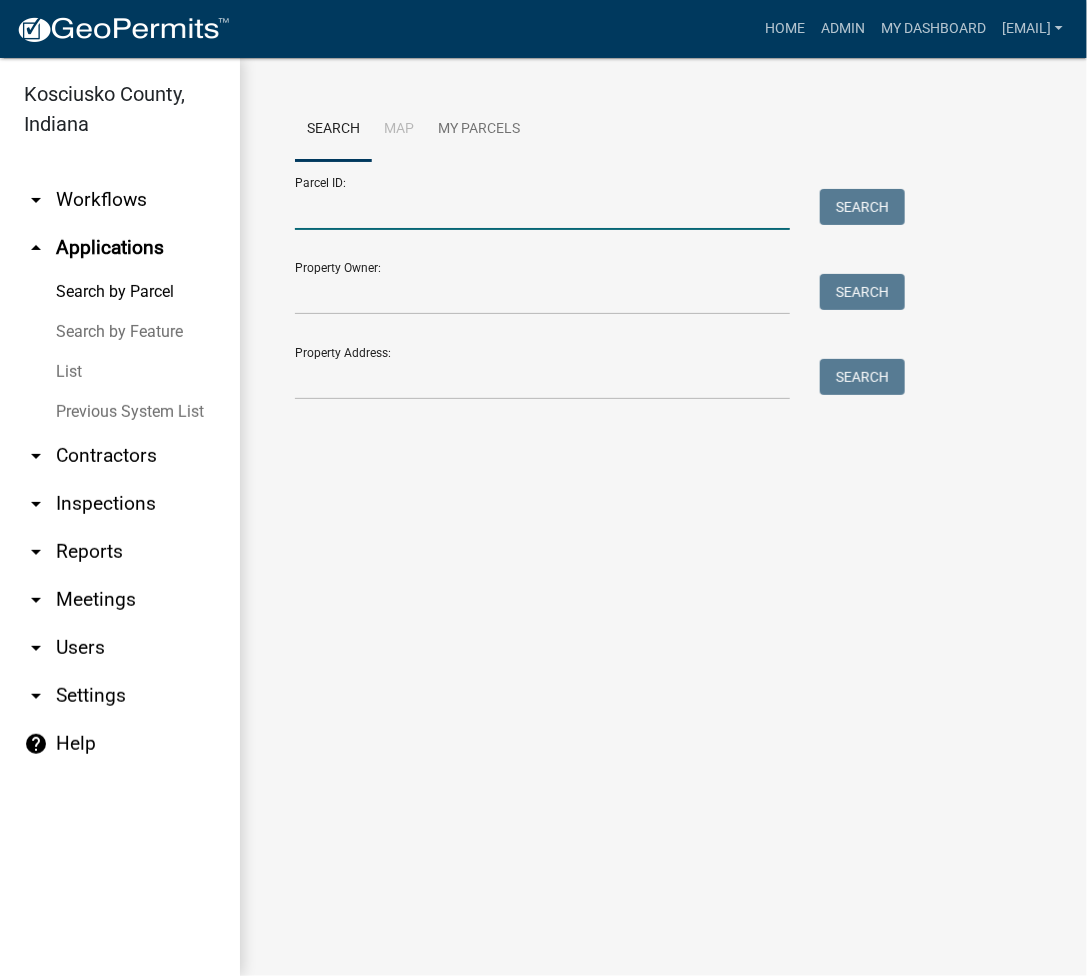 drag, startPoint x: 0, startPoint y: 0, endPoint x: 392, endPoint y: 227, distance: 452.98233 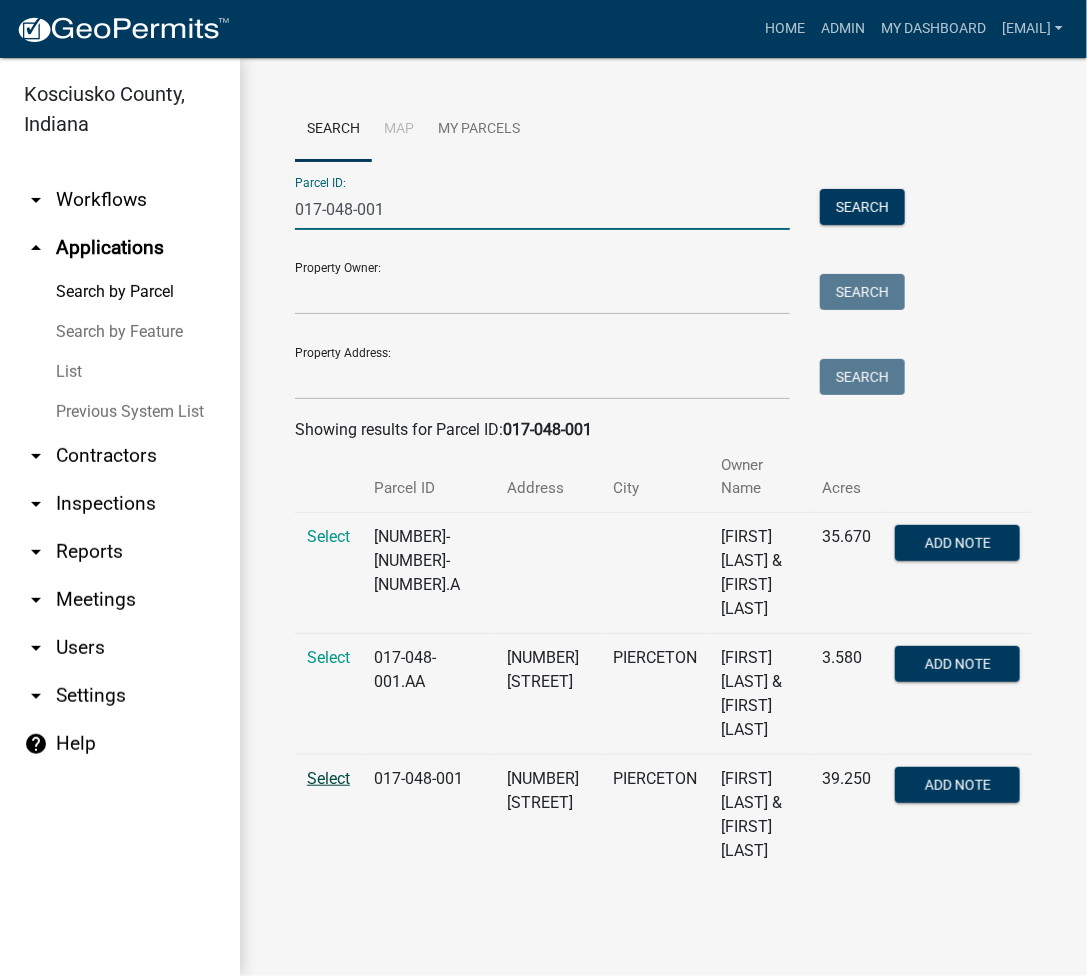 type on "017-048-001" 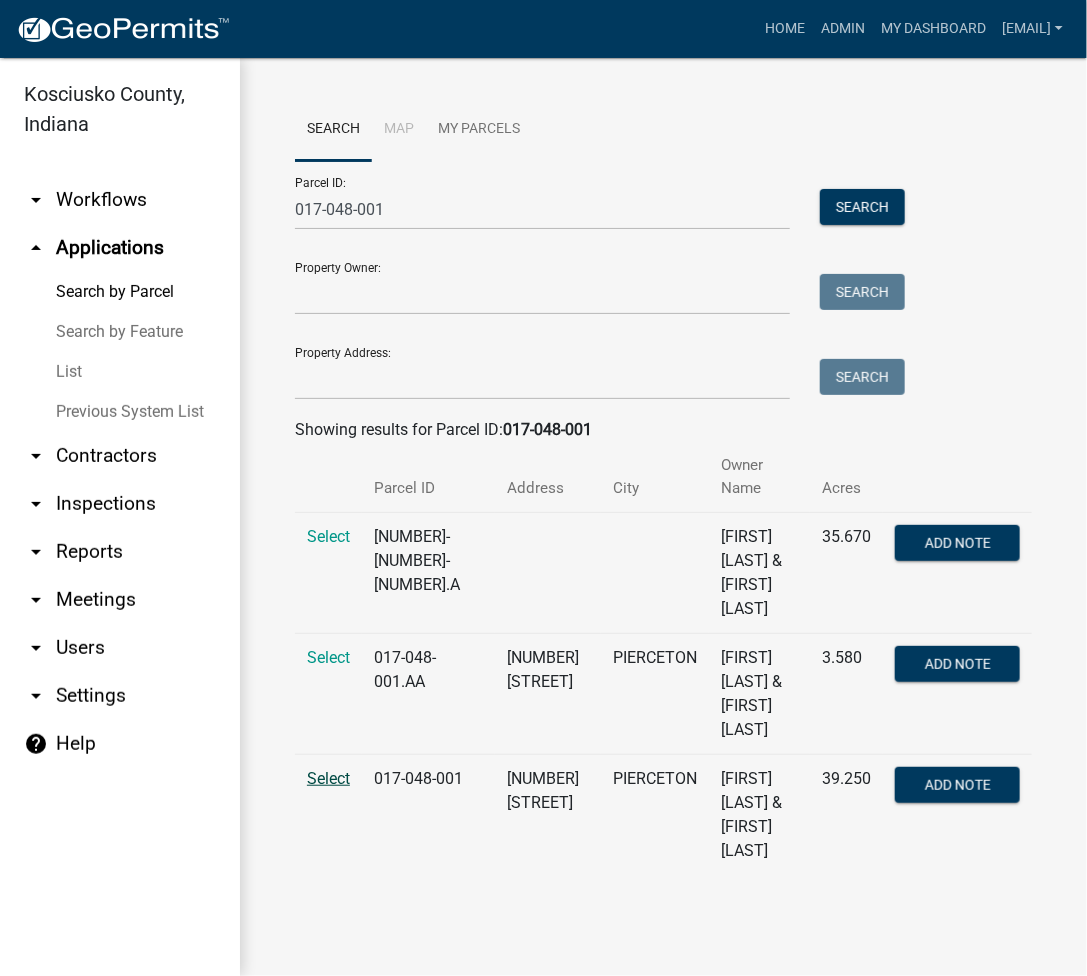 click on "Select" at bounding box center (328, 778) 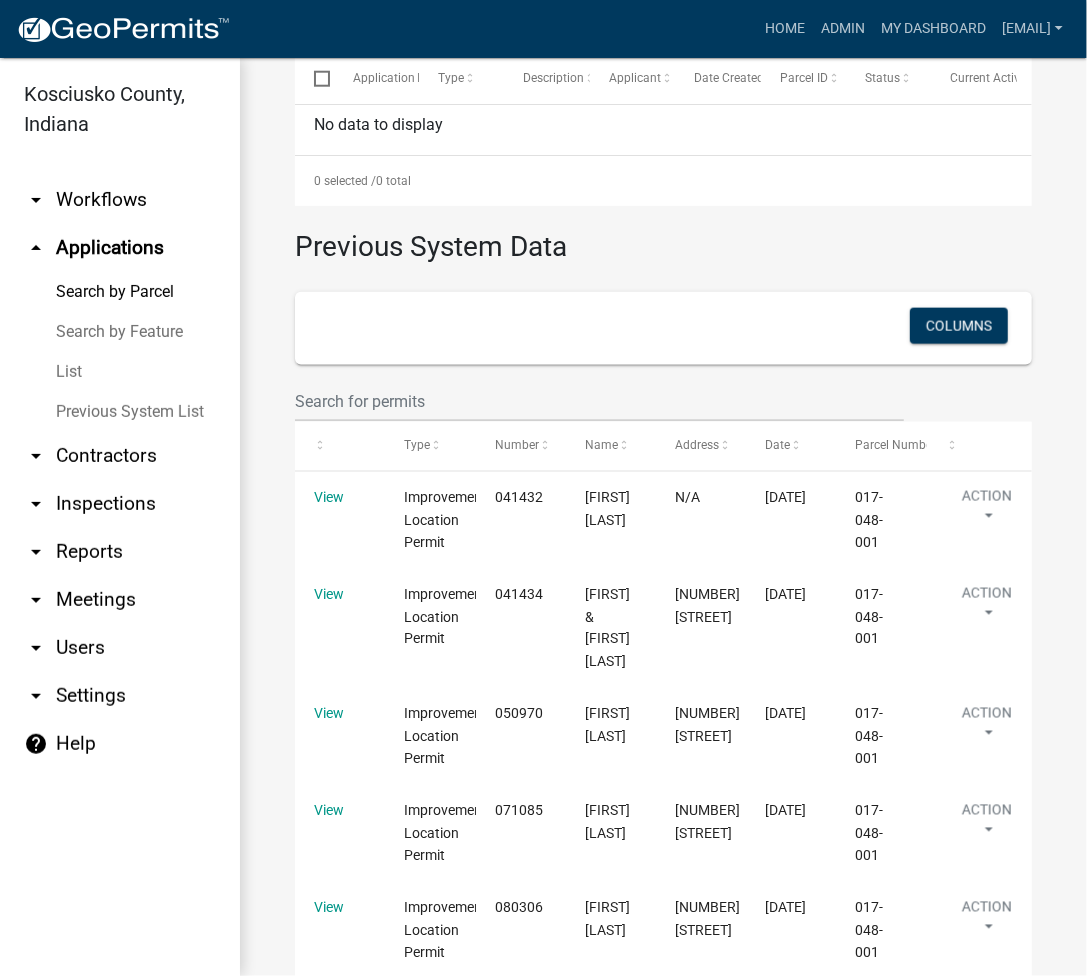 scroll, scrollTop: 833, scrollLeft: 0, axis: vertical 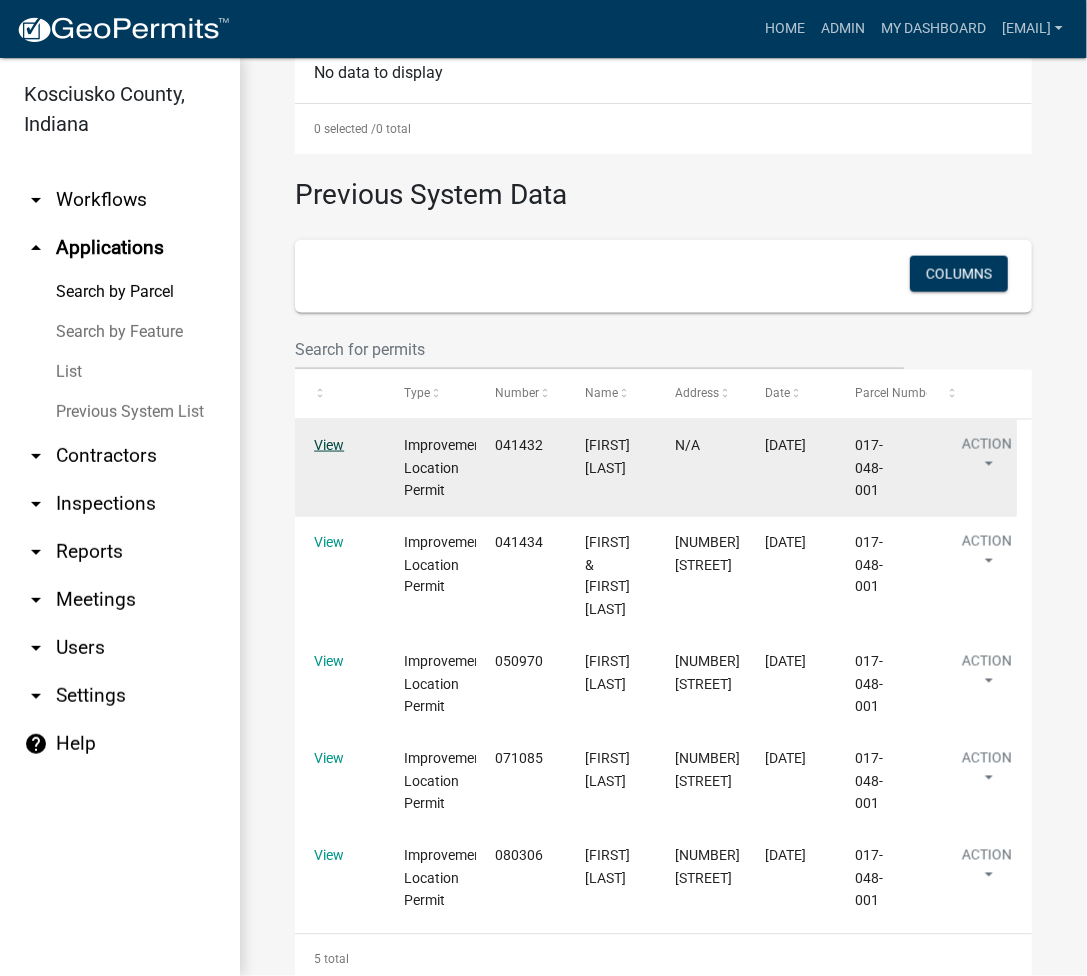 click on "View" at bounding box center [329, 445] 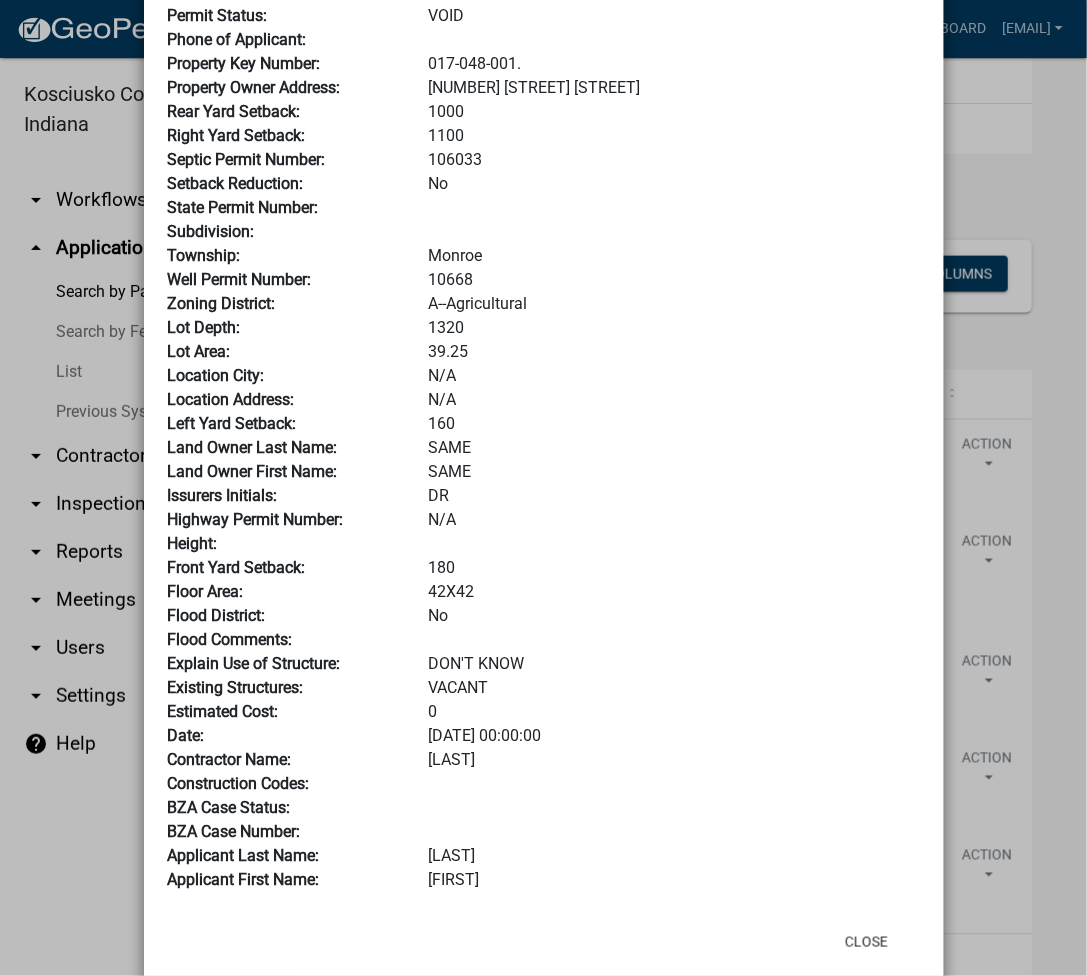 scroll, scrollTop: 300, scrollLeft: 0, axis: vertical 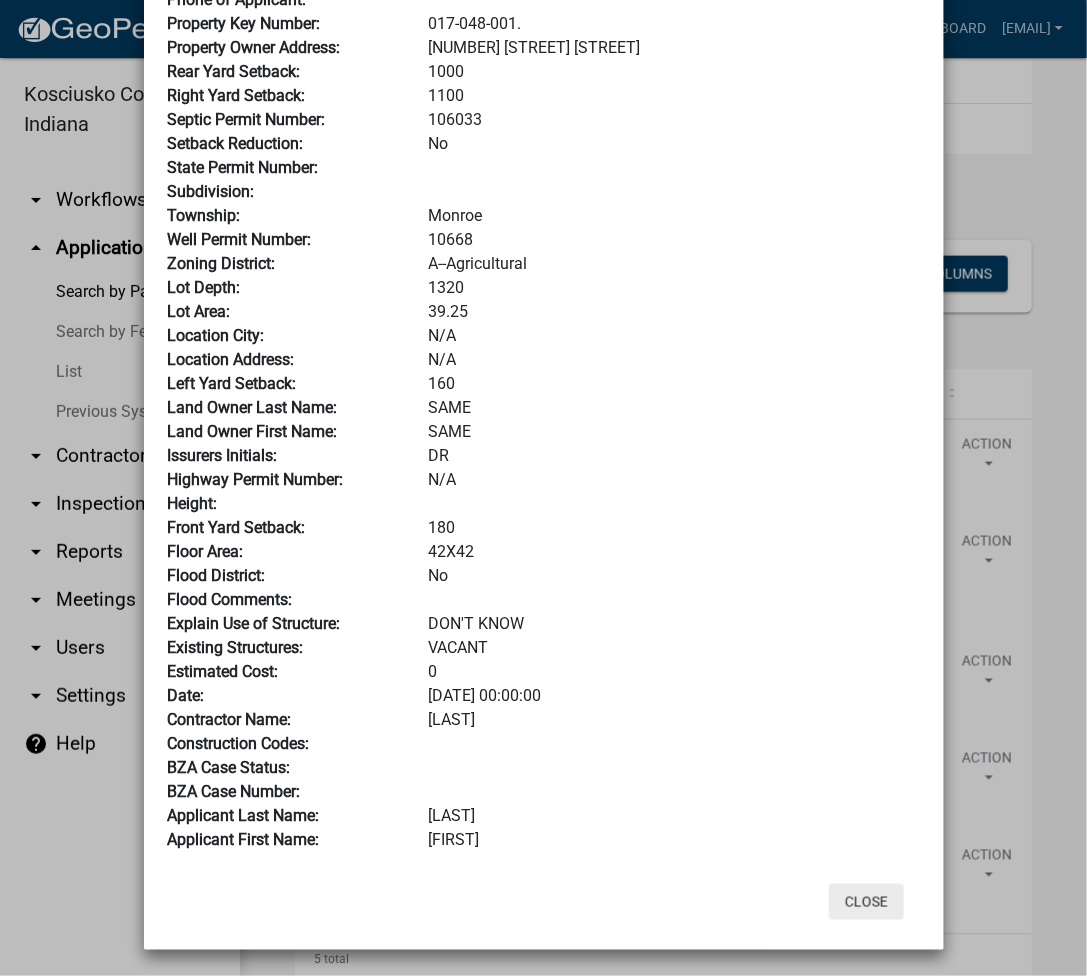 click on "Close" 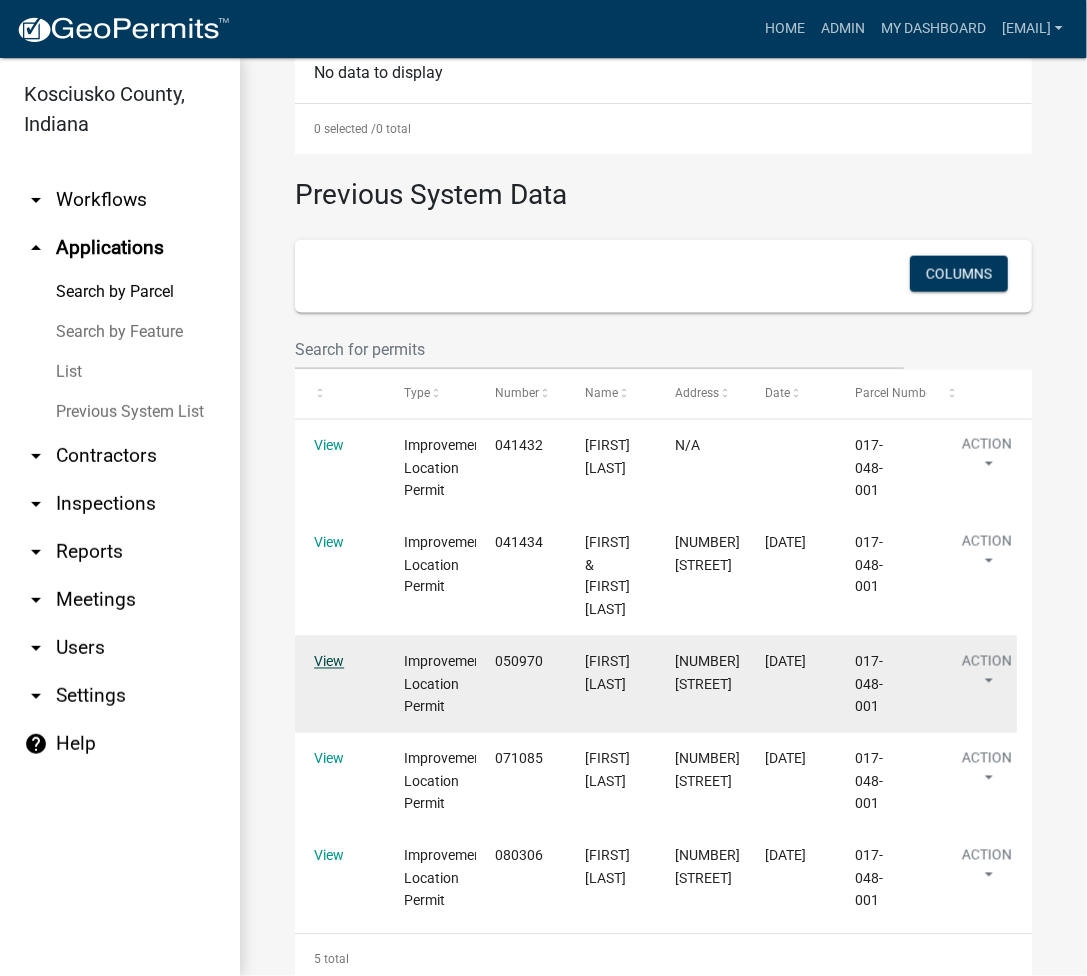 click on "View" at bounding box center [329, 662] 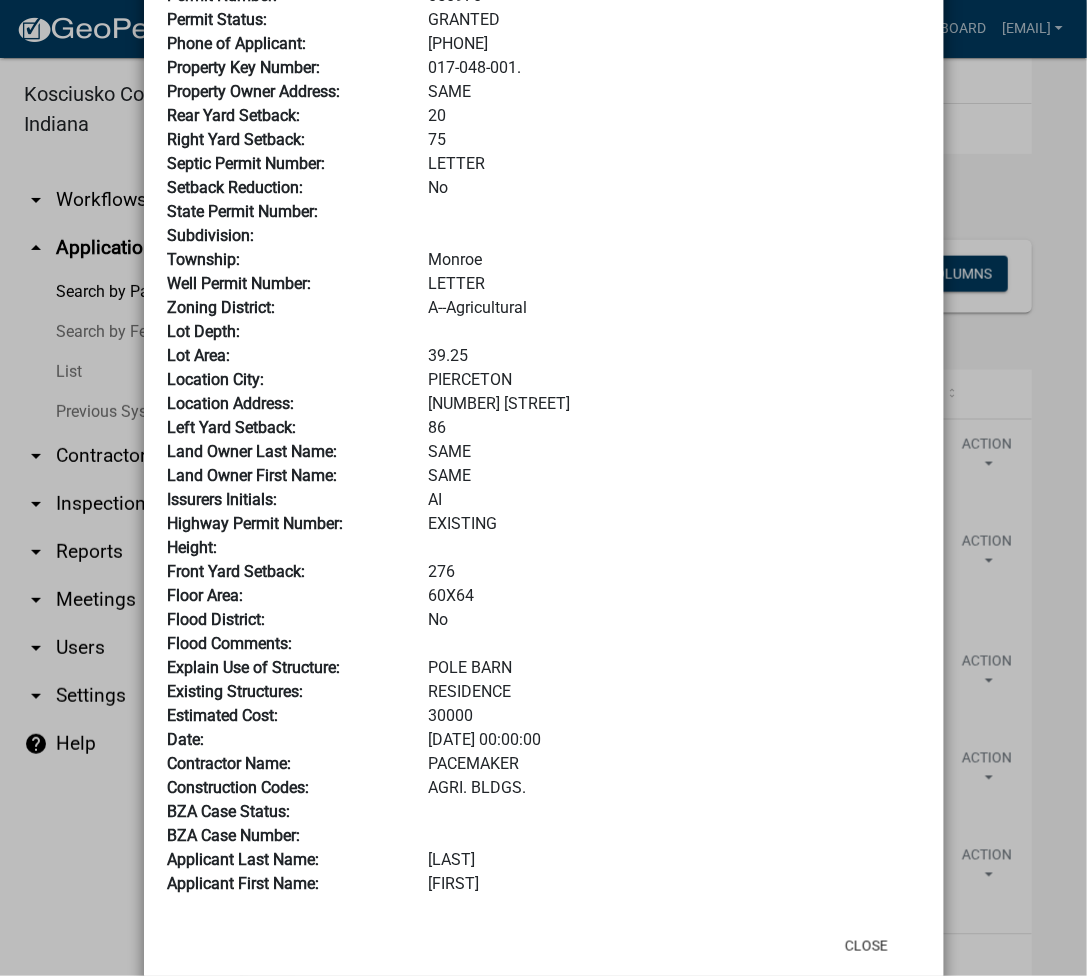 scroll, scrollTop: 300, scrollLeft: 0, axis: vertical 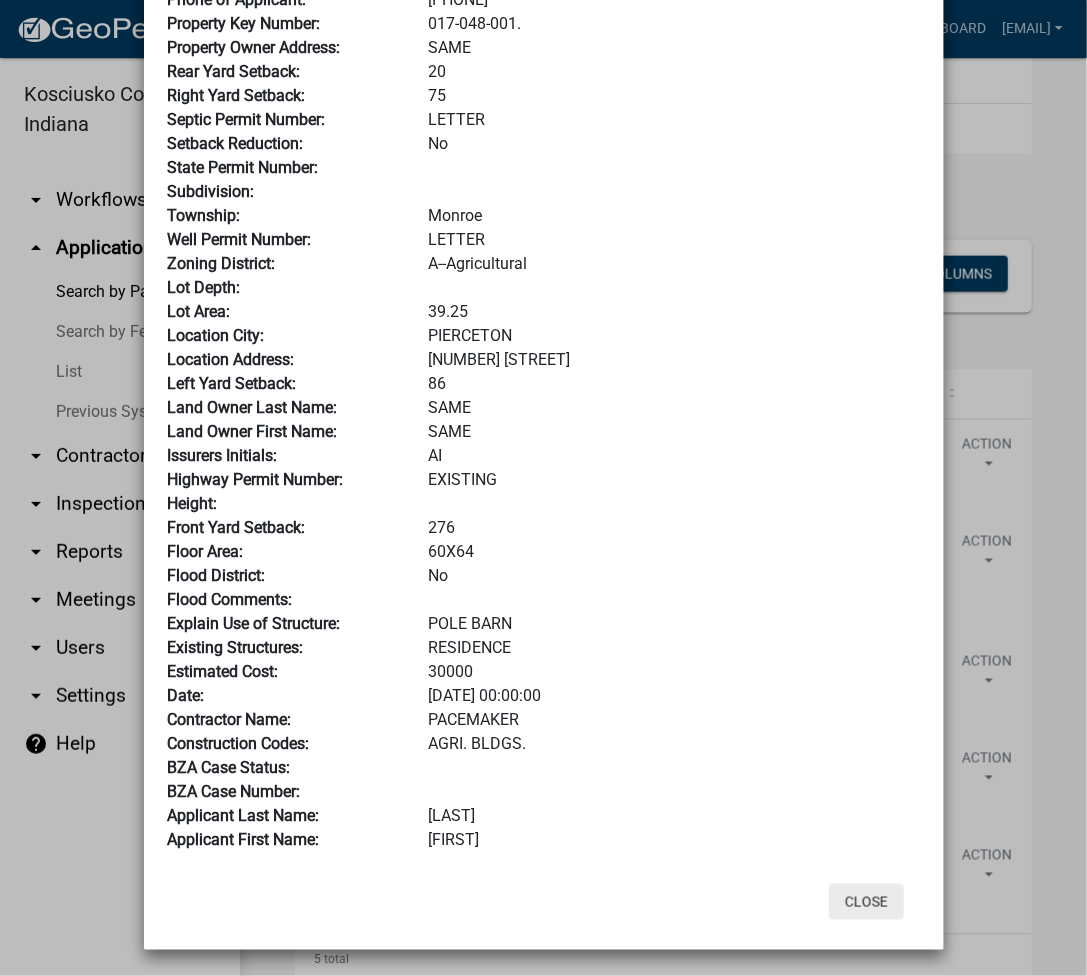 click on "Close" 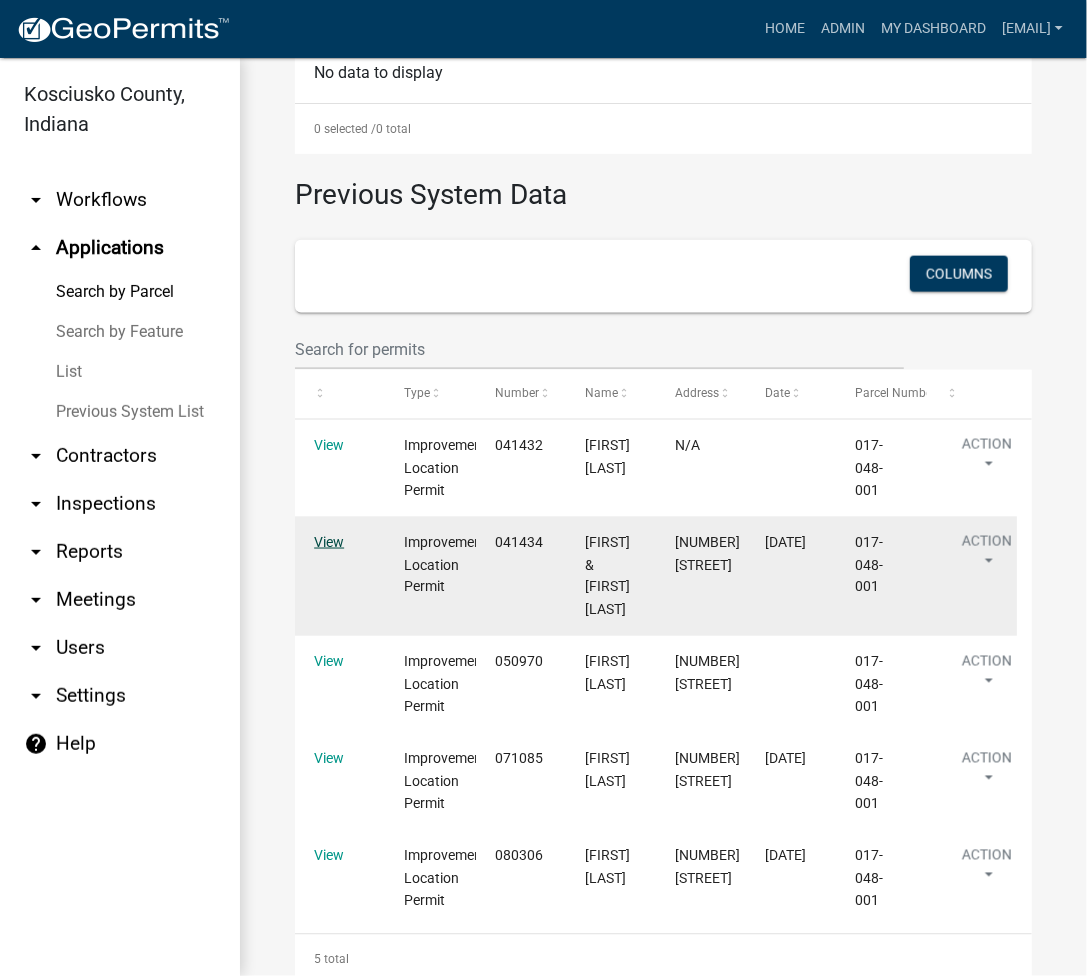 click on "View" at bounding box center [329, 542] 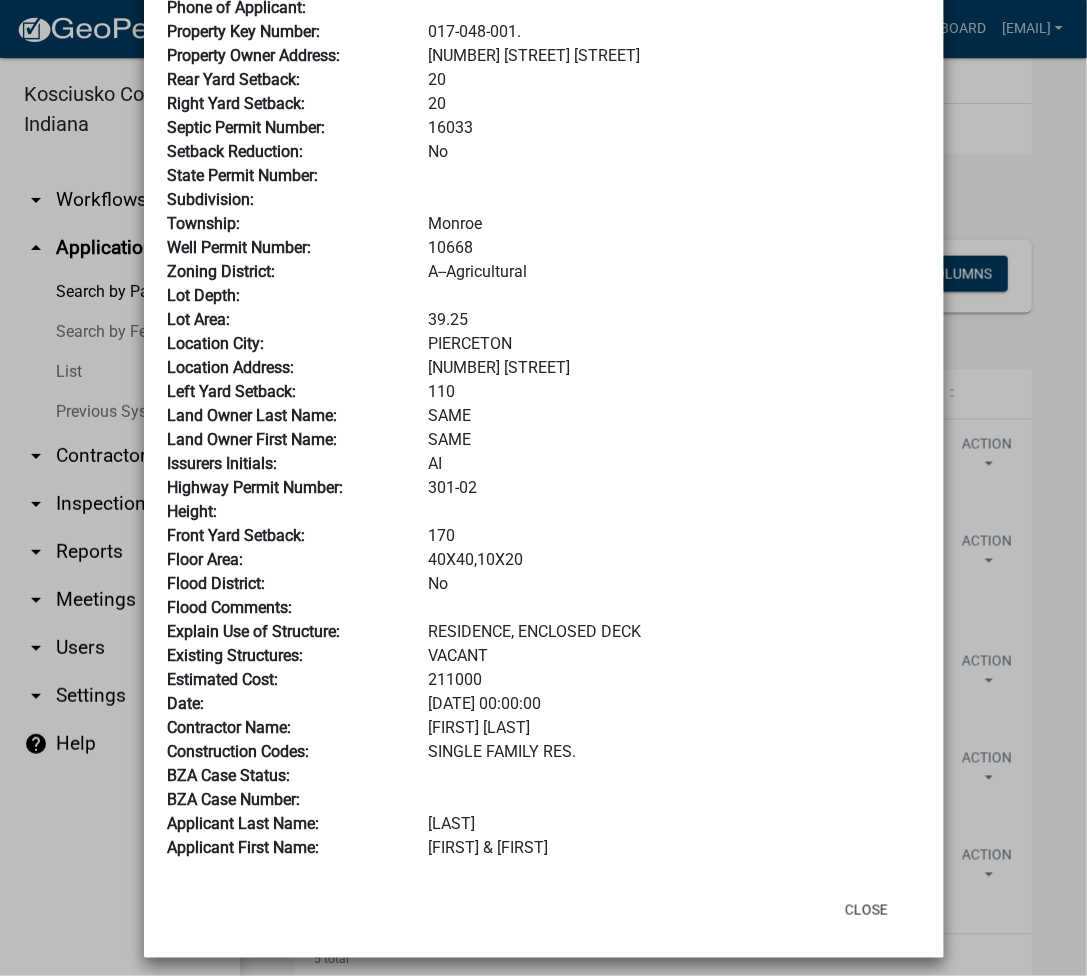 scroll, scrollTop: 300, scrollLeft: 0, axis: vertical 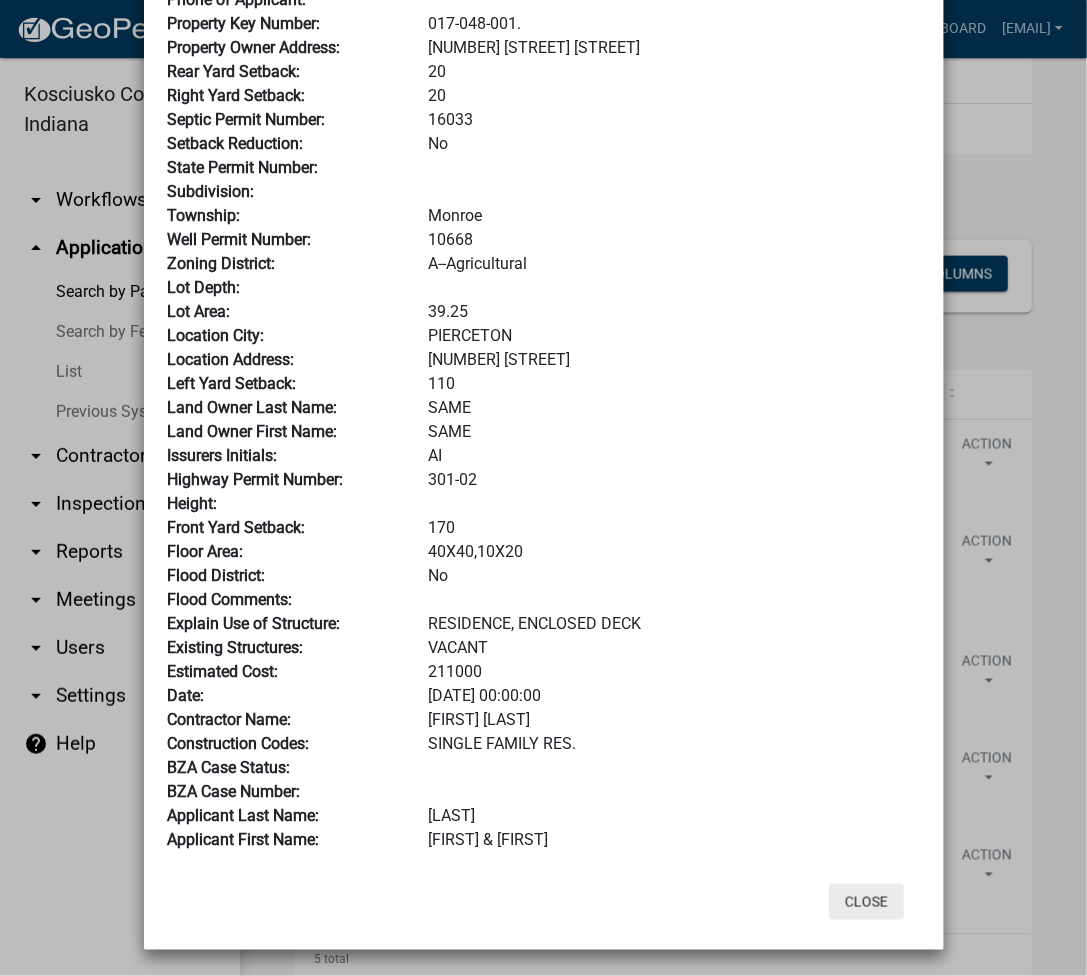 click on "Close" 